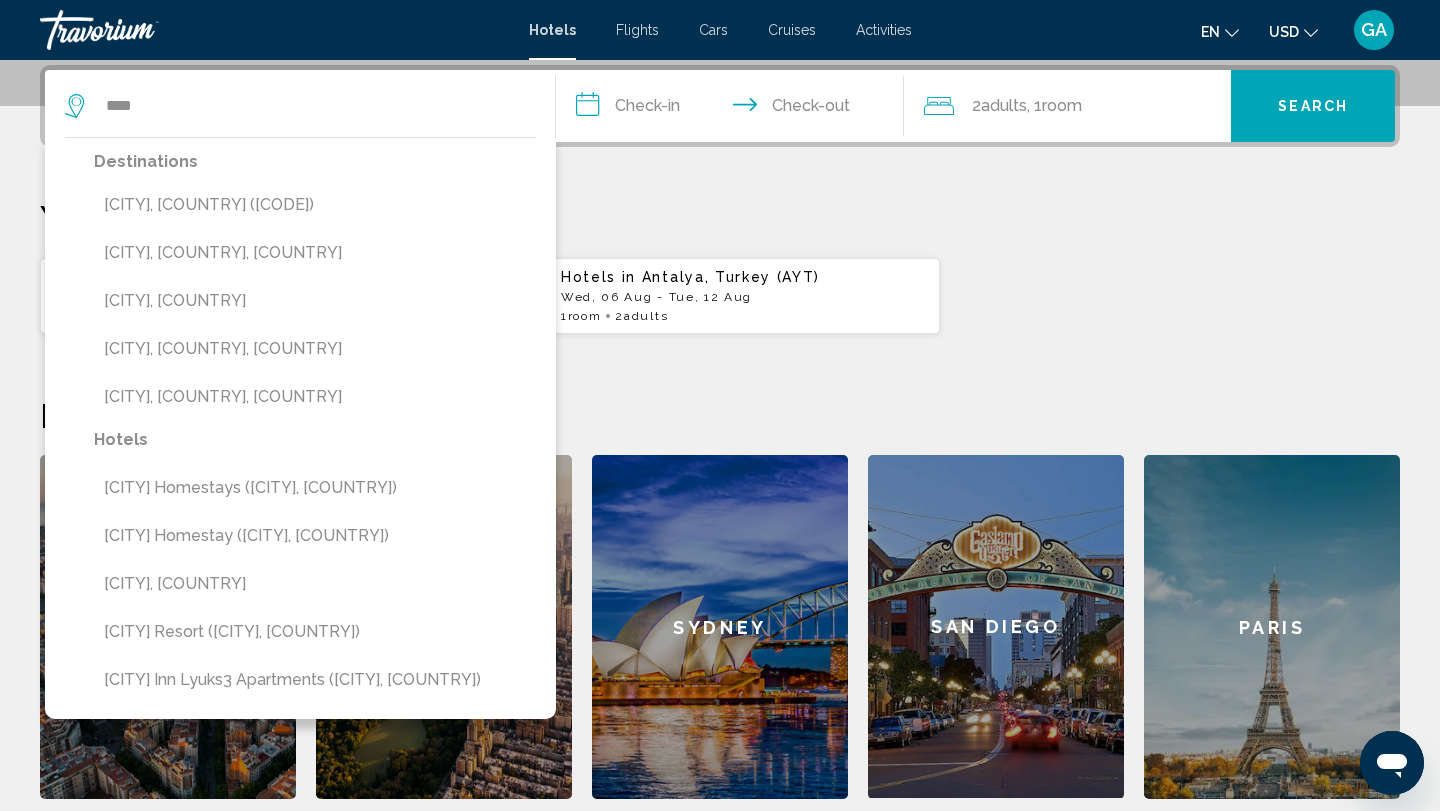 scroll, scrollTop: 0, scrollLeft: 0, axis: both 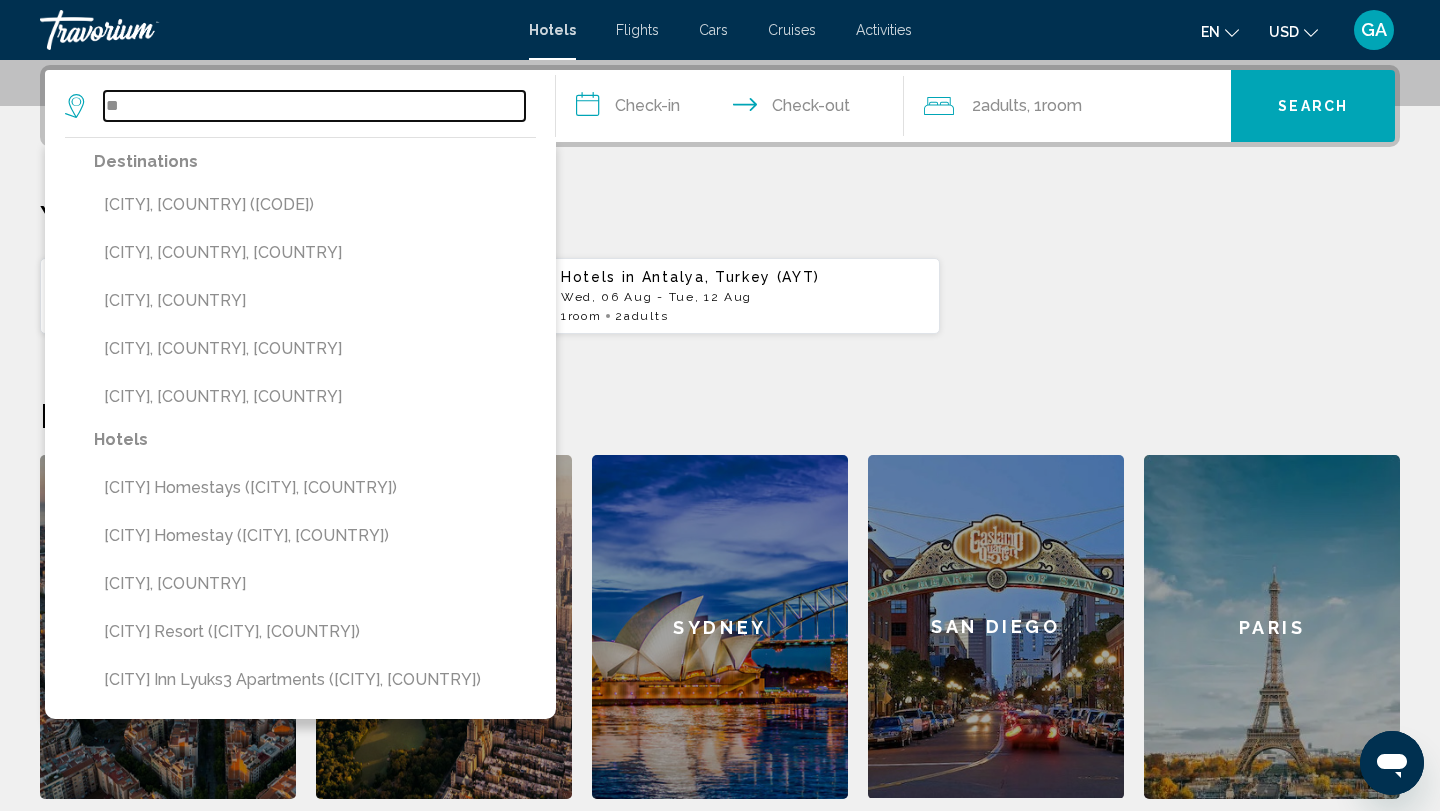 type on "*" 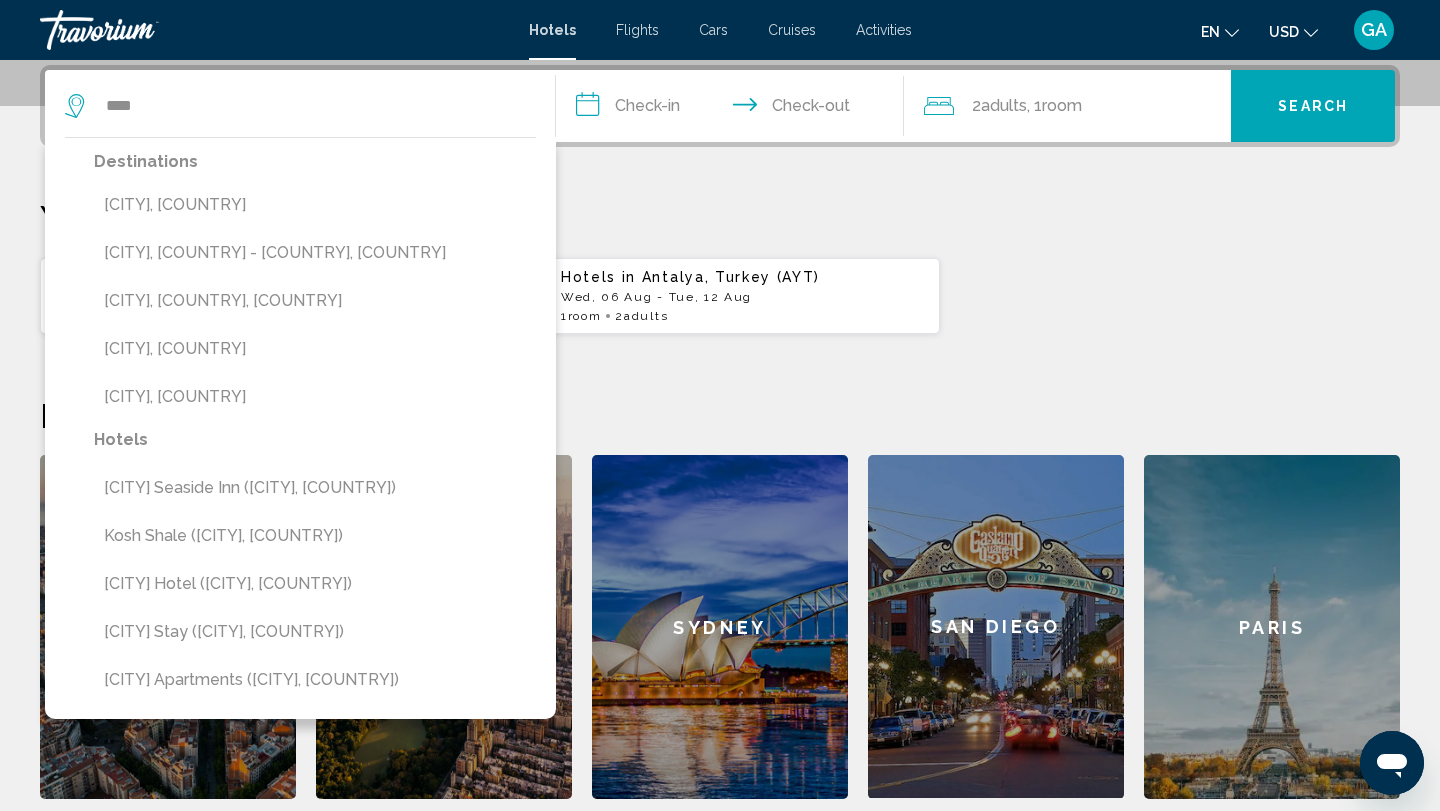click on "**********" at bounding box center [720, 432] 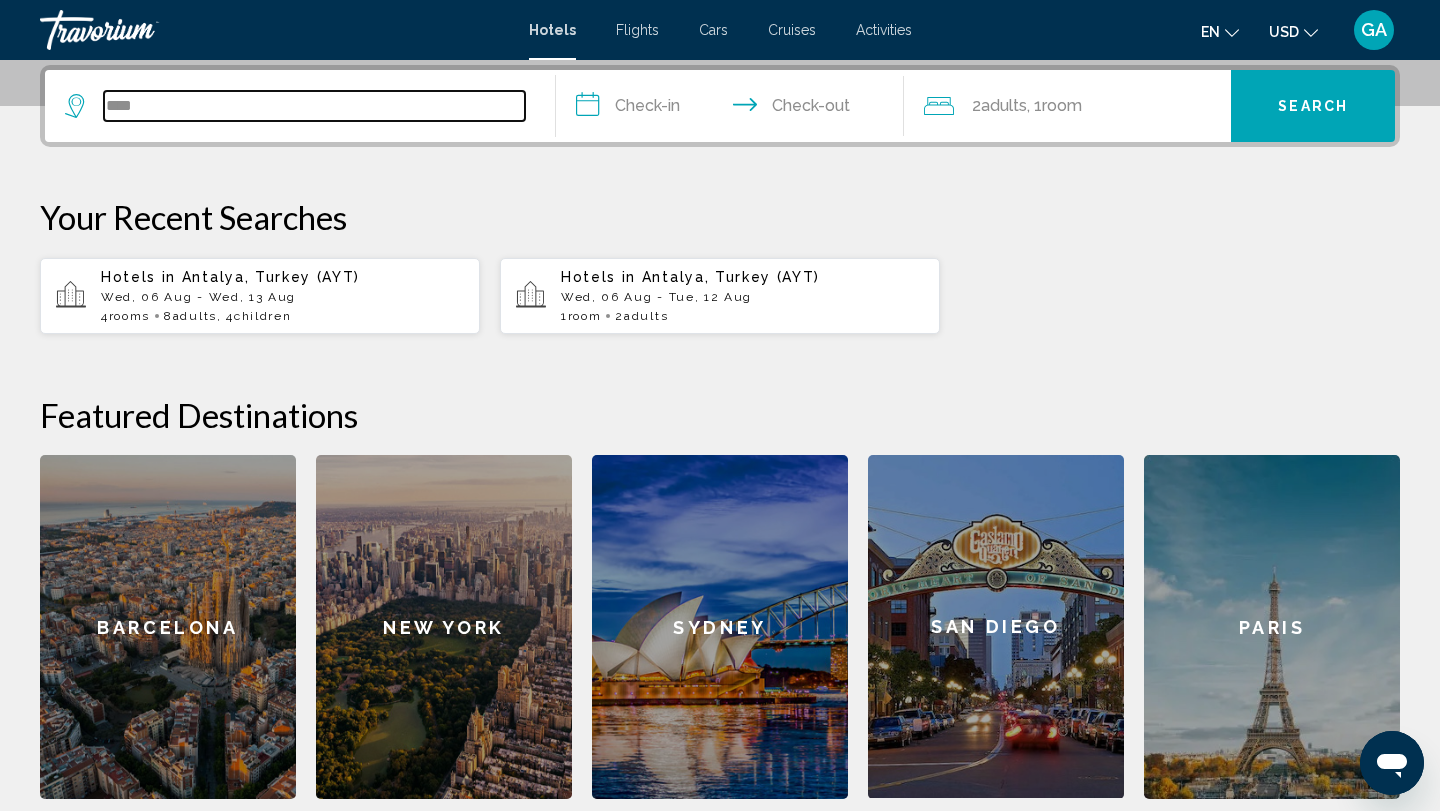 click on "****" at bounding box center (314, 106) 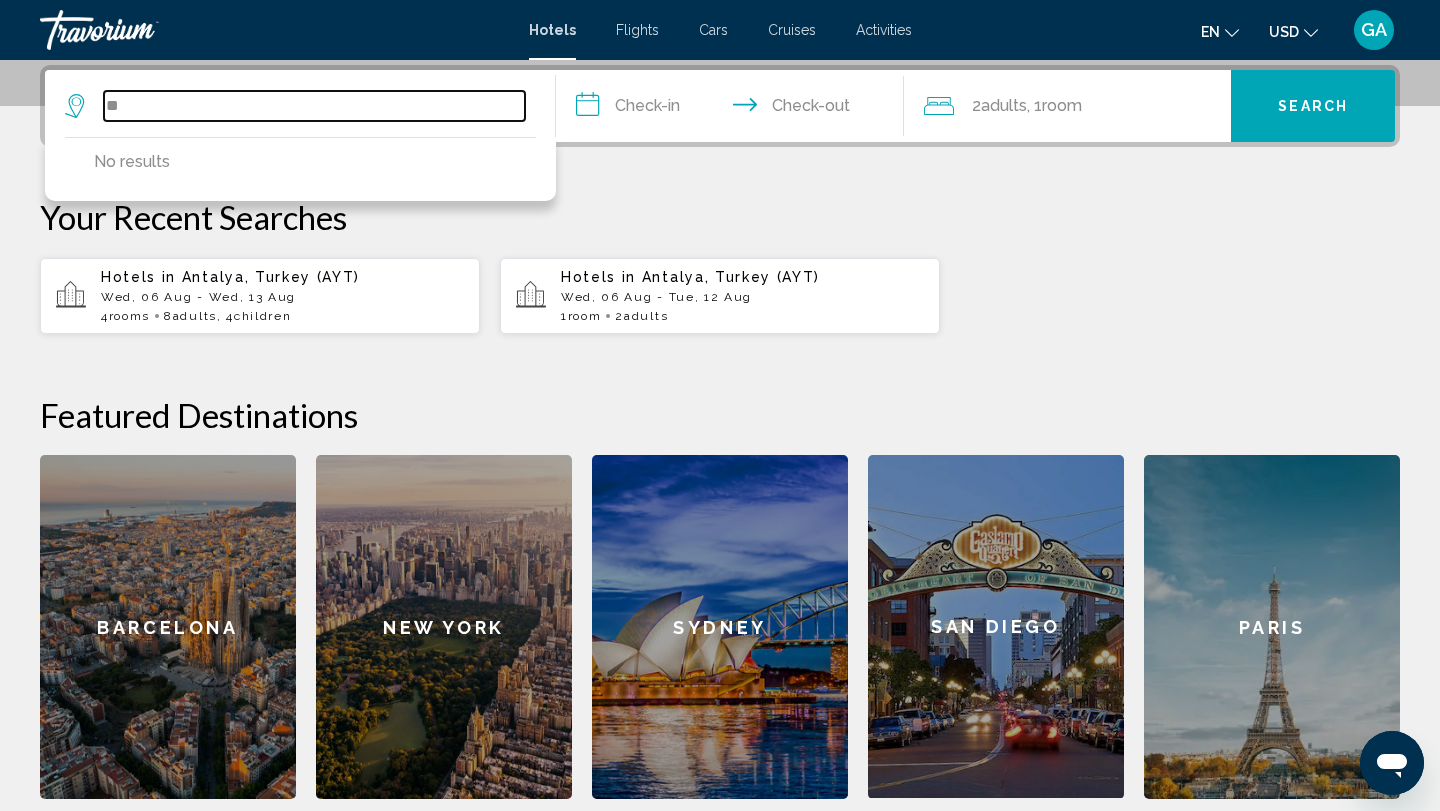type on "*" 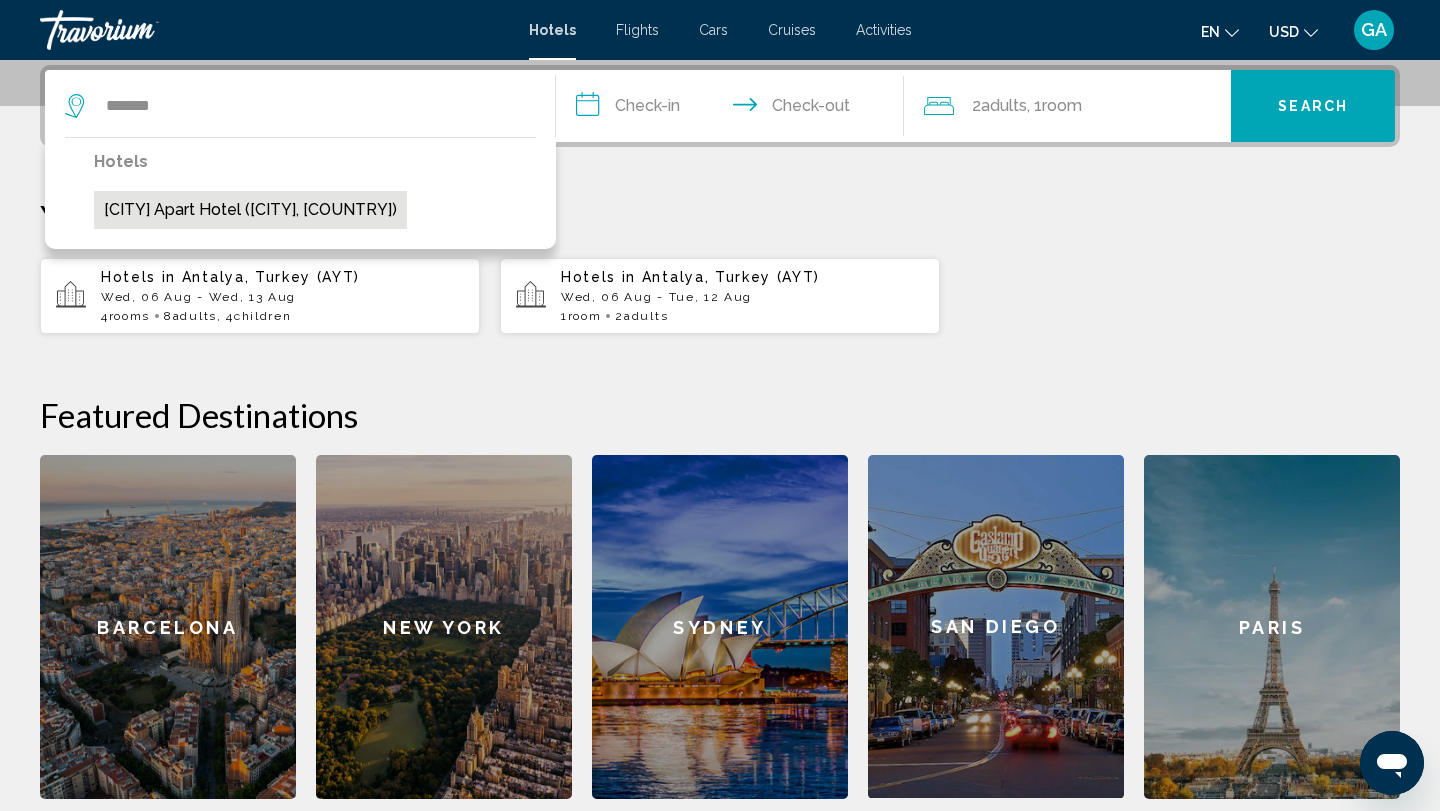 click on "[CITY] Apart Hotel ([CITY], [COUNTRY])" at bounding box center (250, 210) 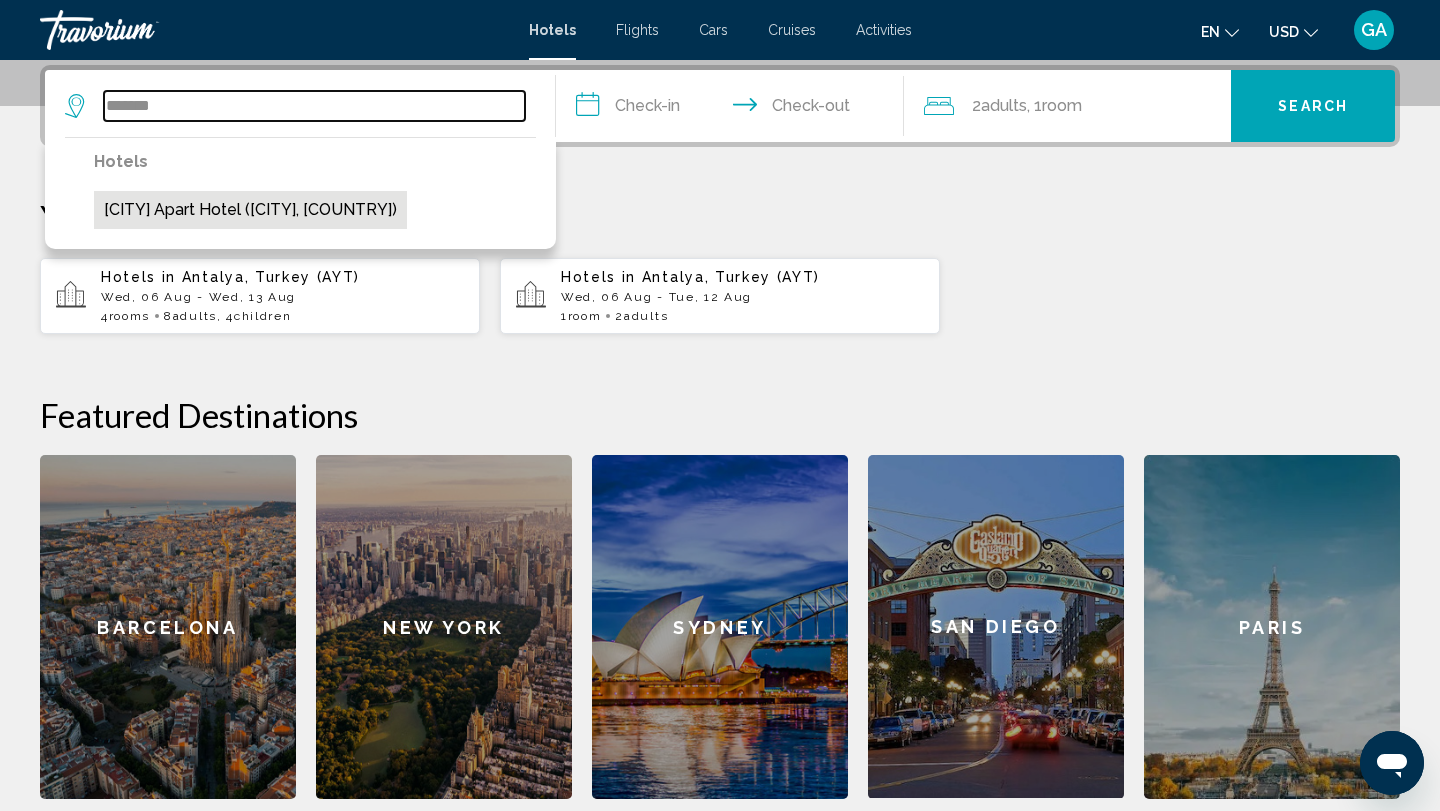 type on "**********" 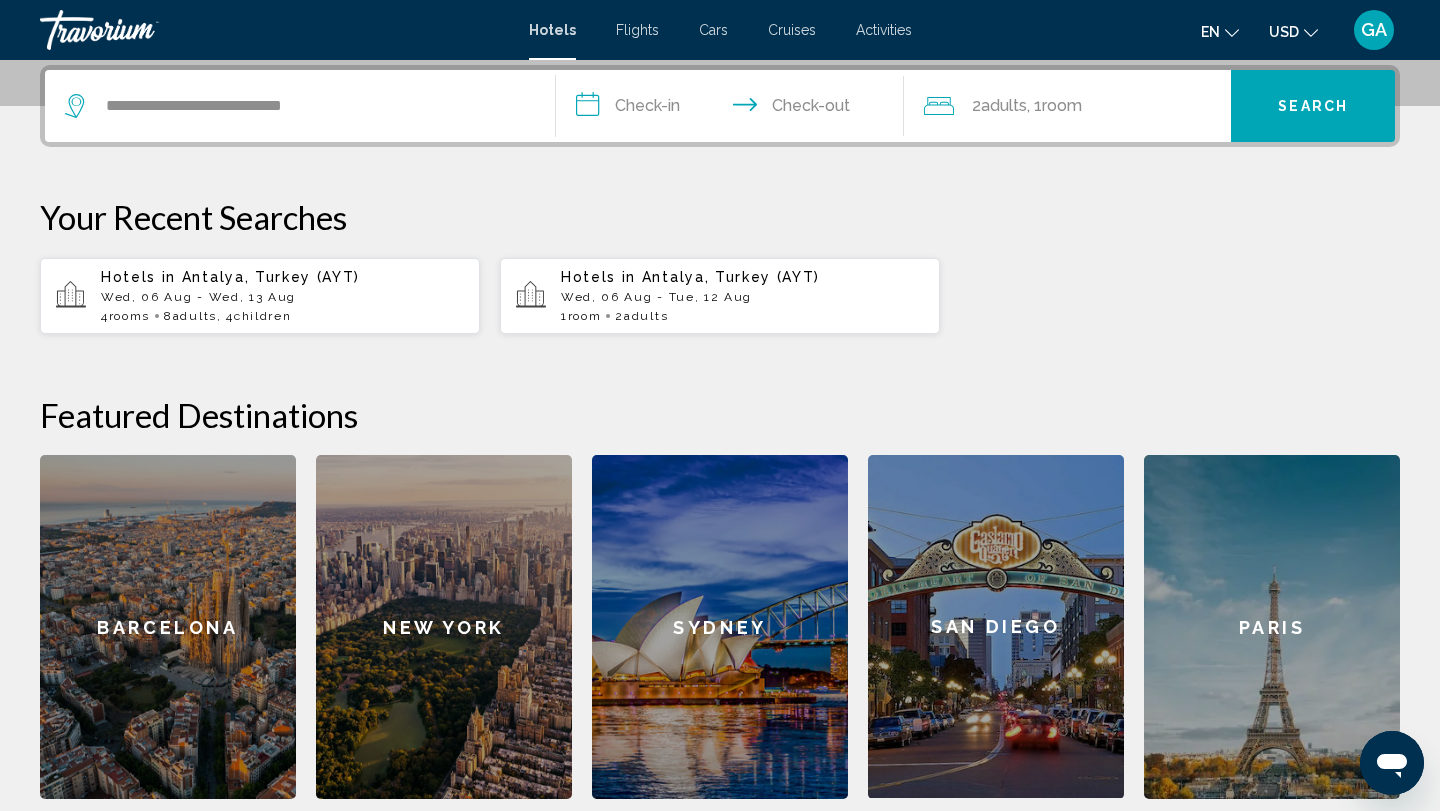 click on "**********" at bounding box center [734, 109] 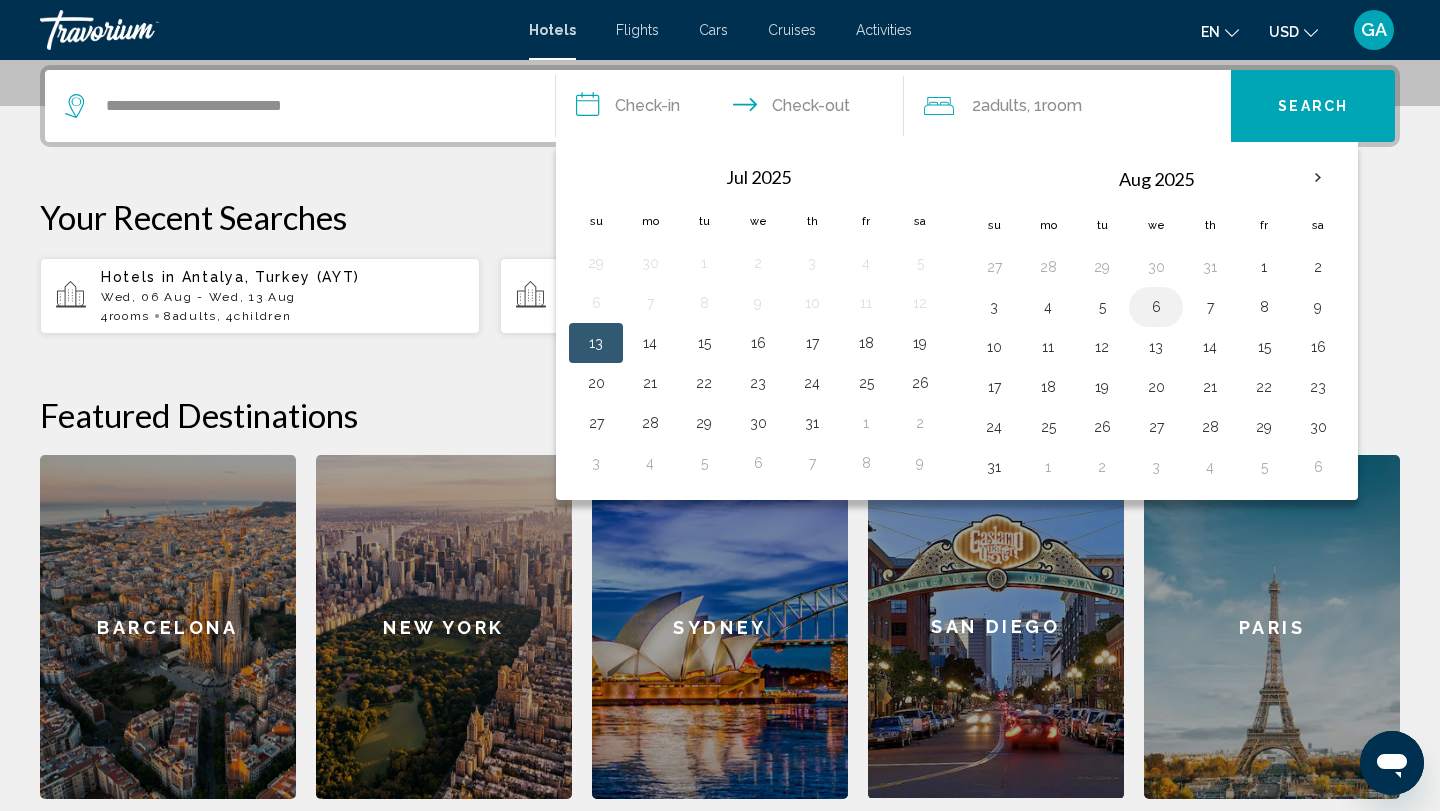 click on "6" at bounding box center [1156, 307] 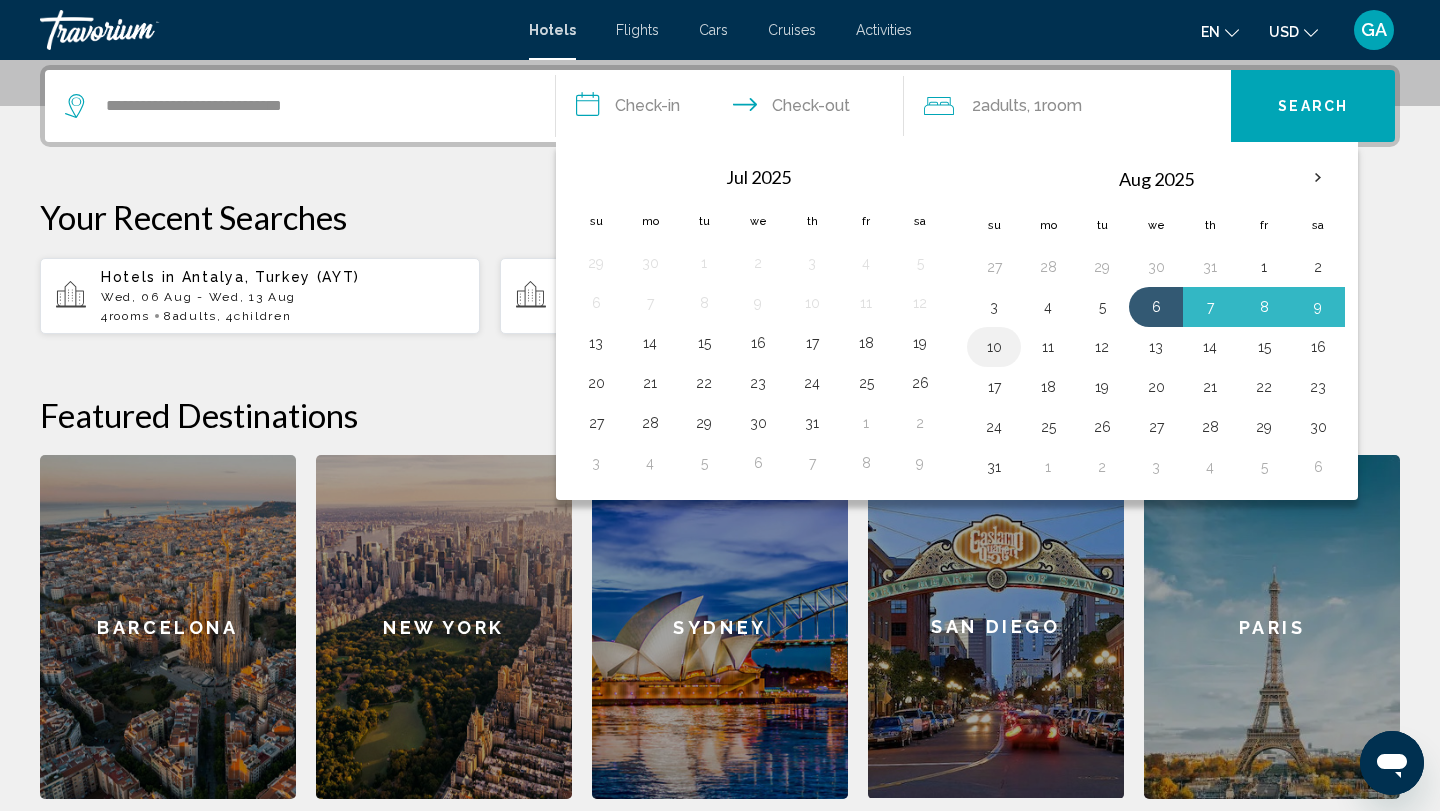 click on "10" at bounding box center (994, 347) 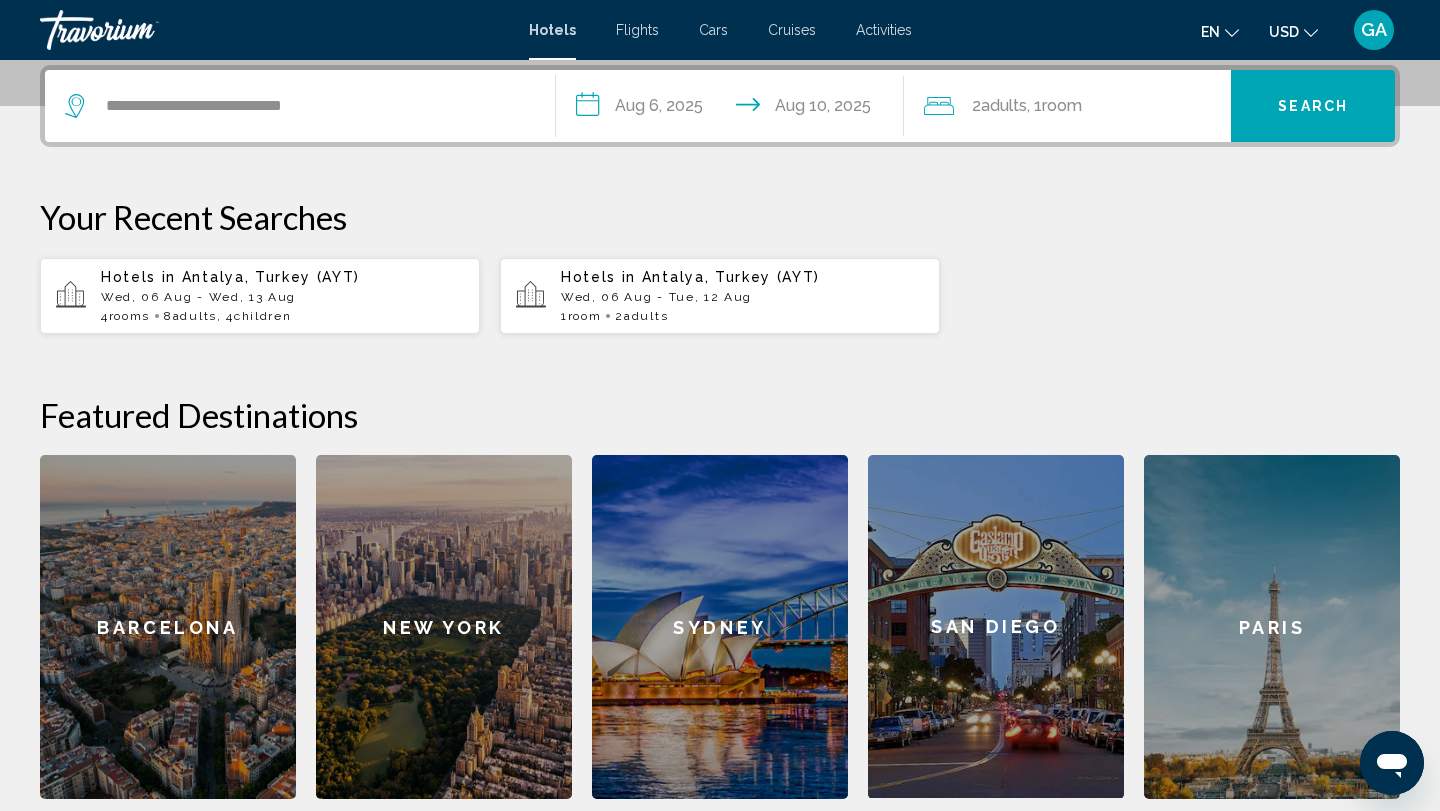 click on "Adults" 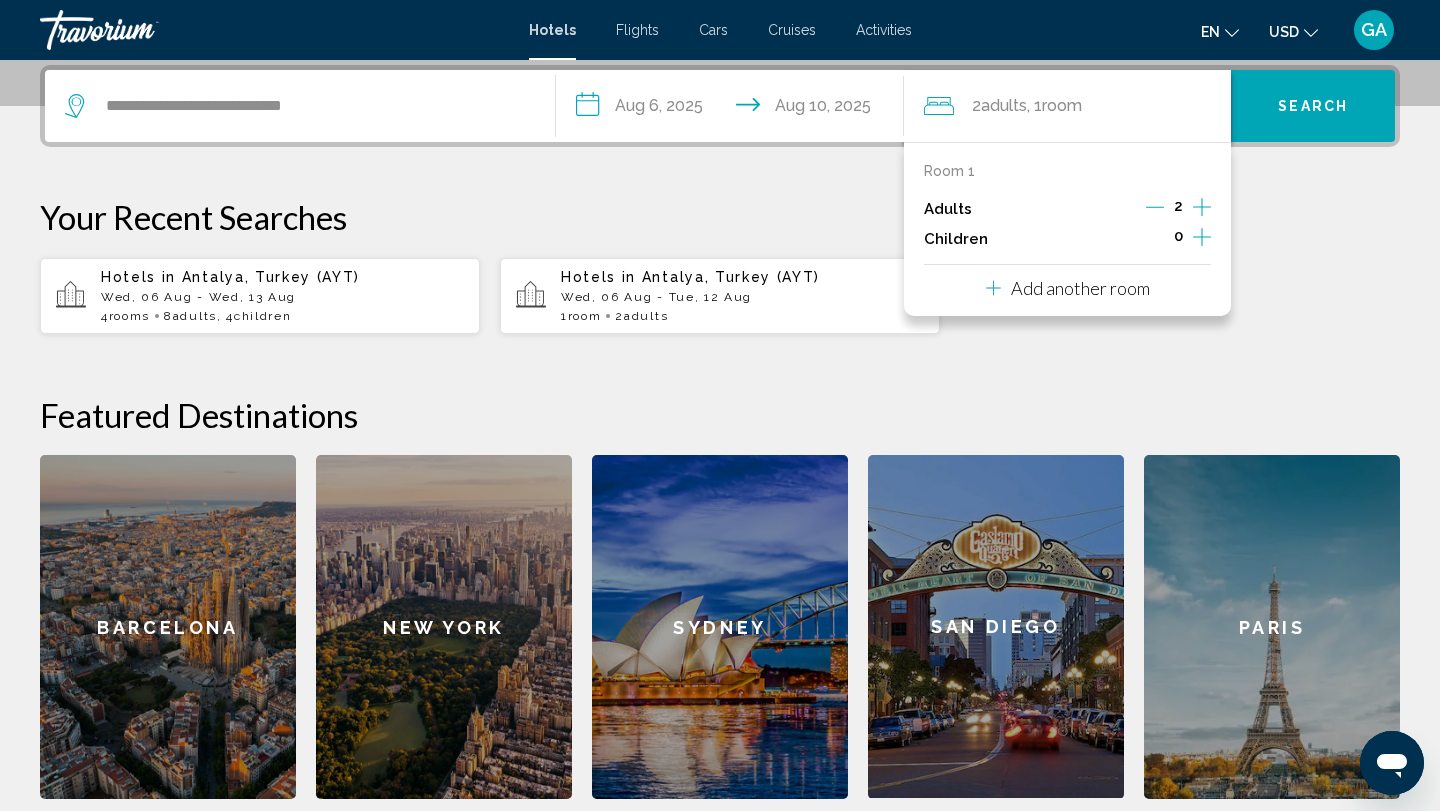 click 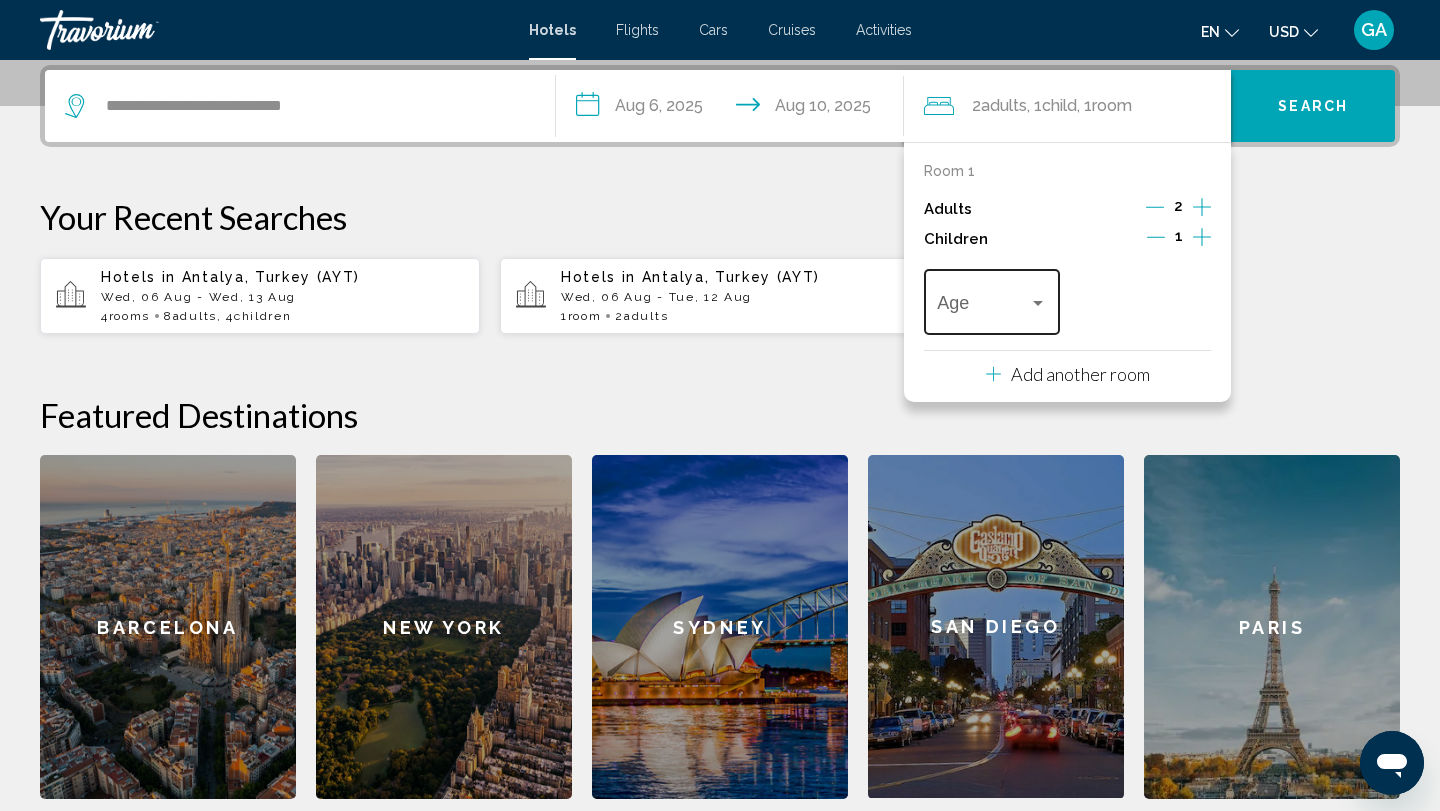 click at bounding box center [991, 307] 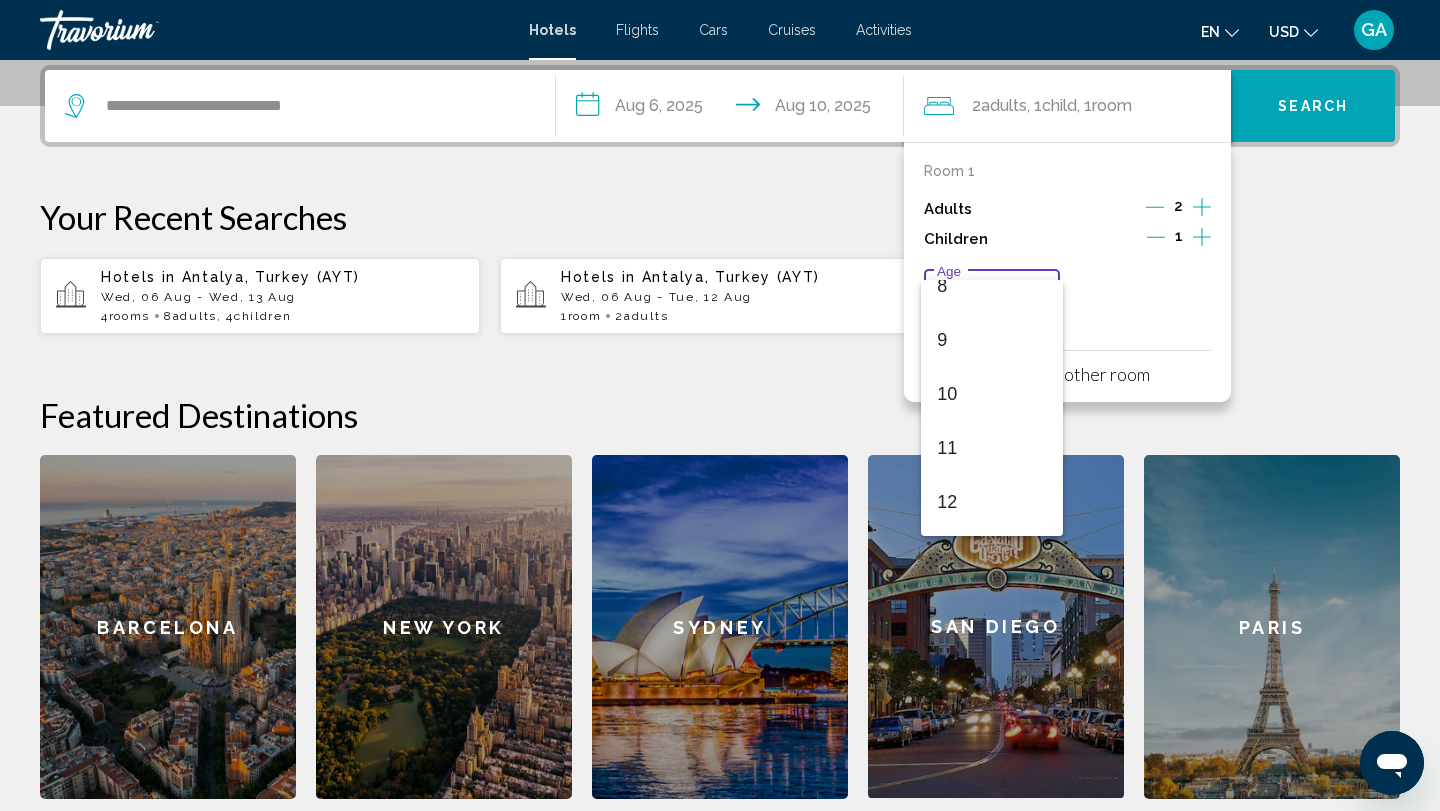 scroll, scrollTop: 488, scrollLeft: 0, axis: vertical 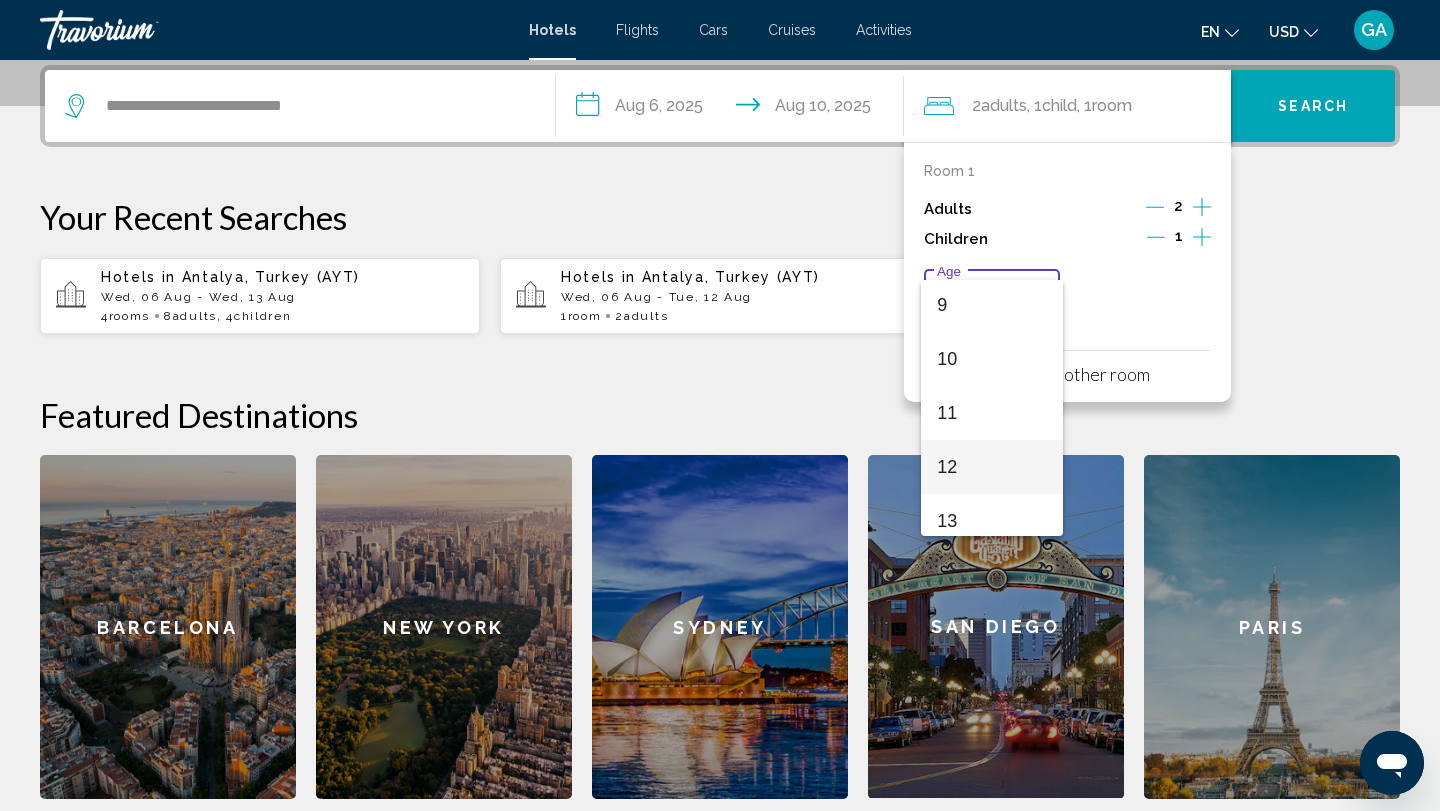 click on "12" at bounding box center (991, 467) 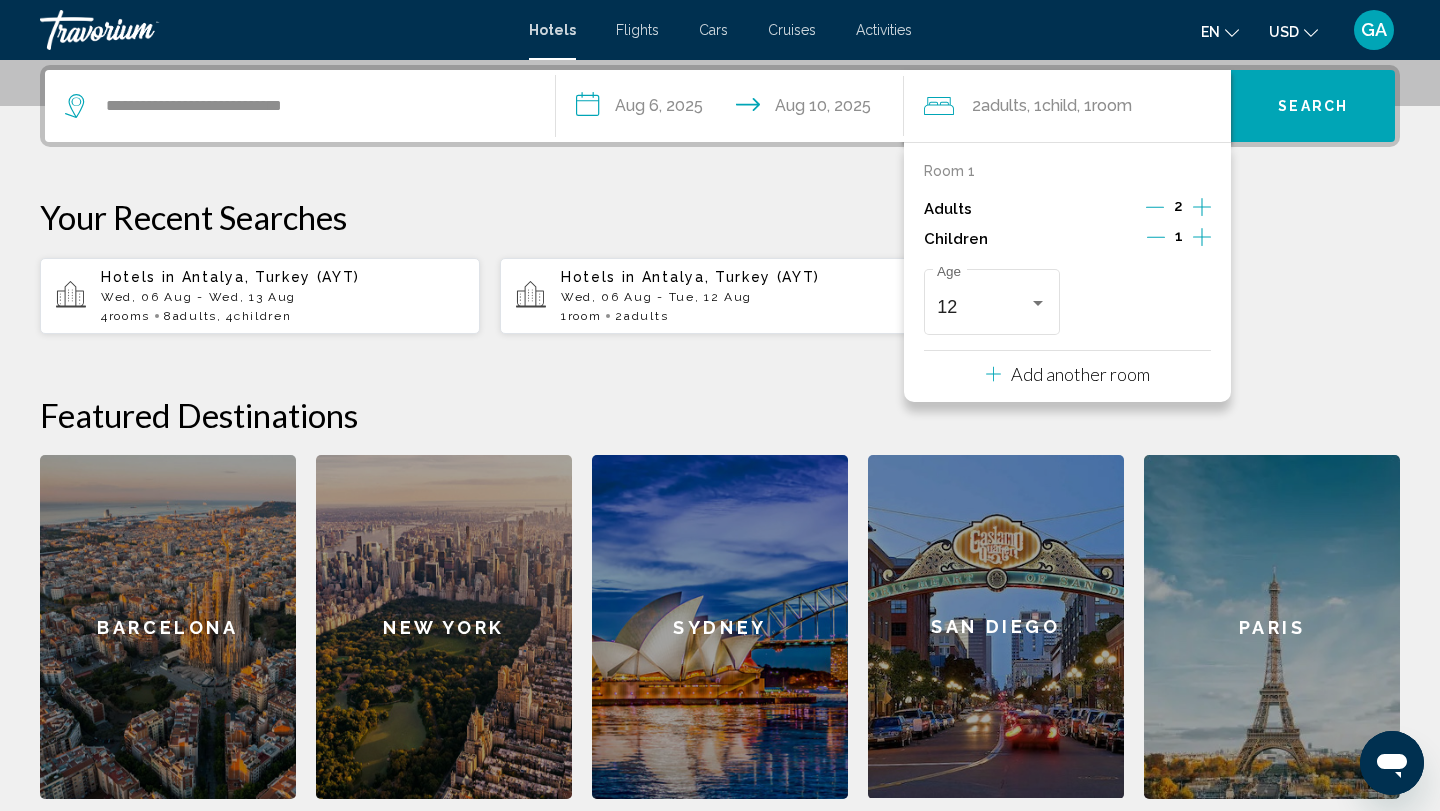 click on "Add another room" at bounding box center (1080, 374) 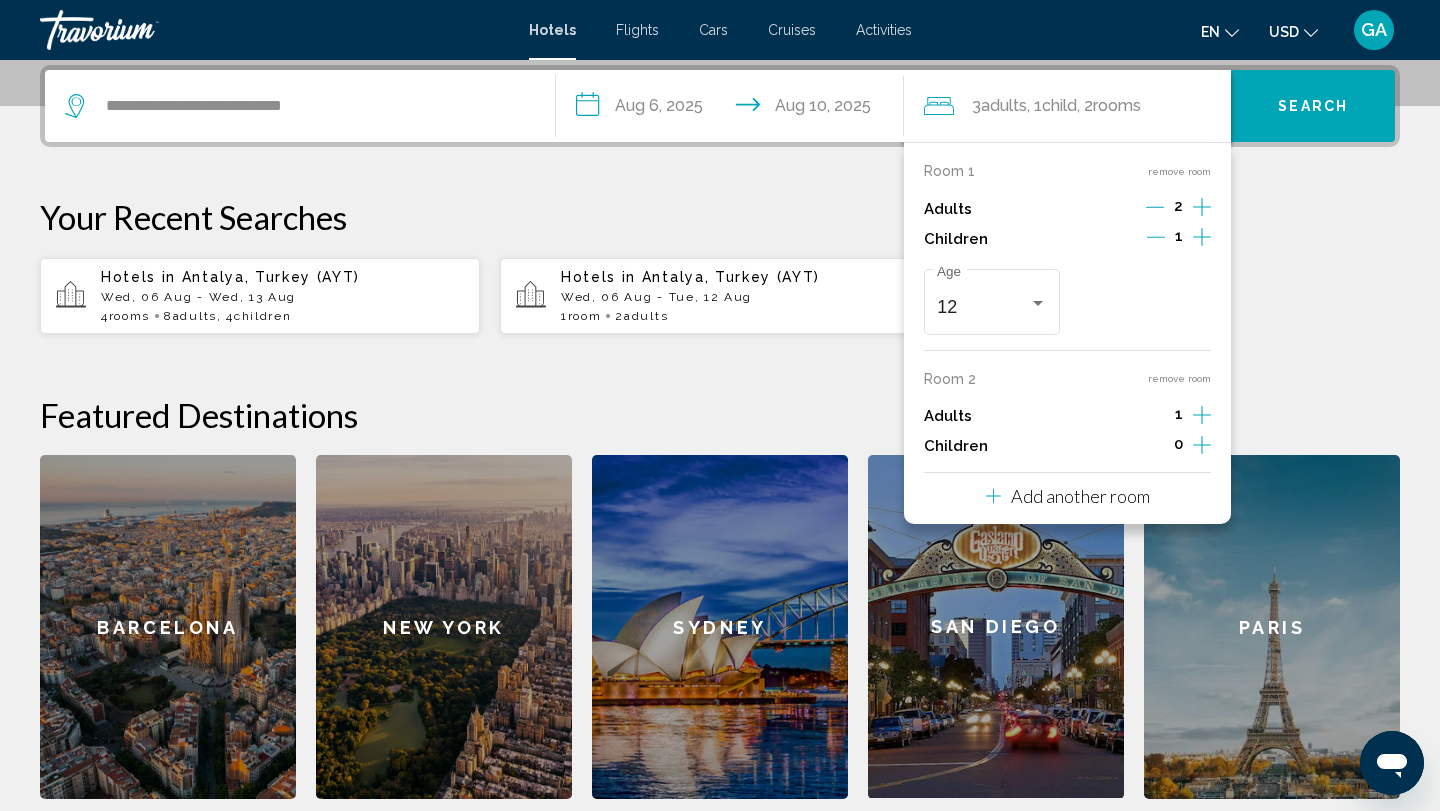 click 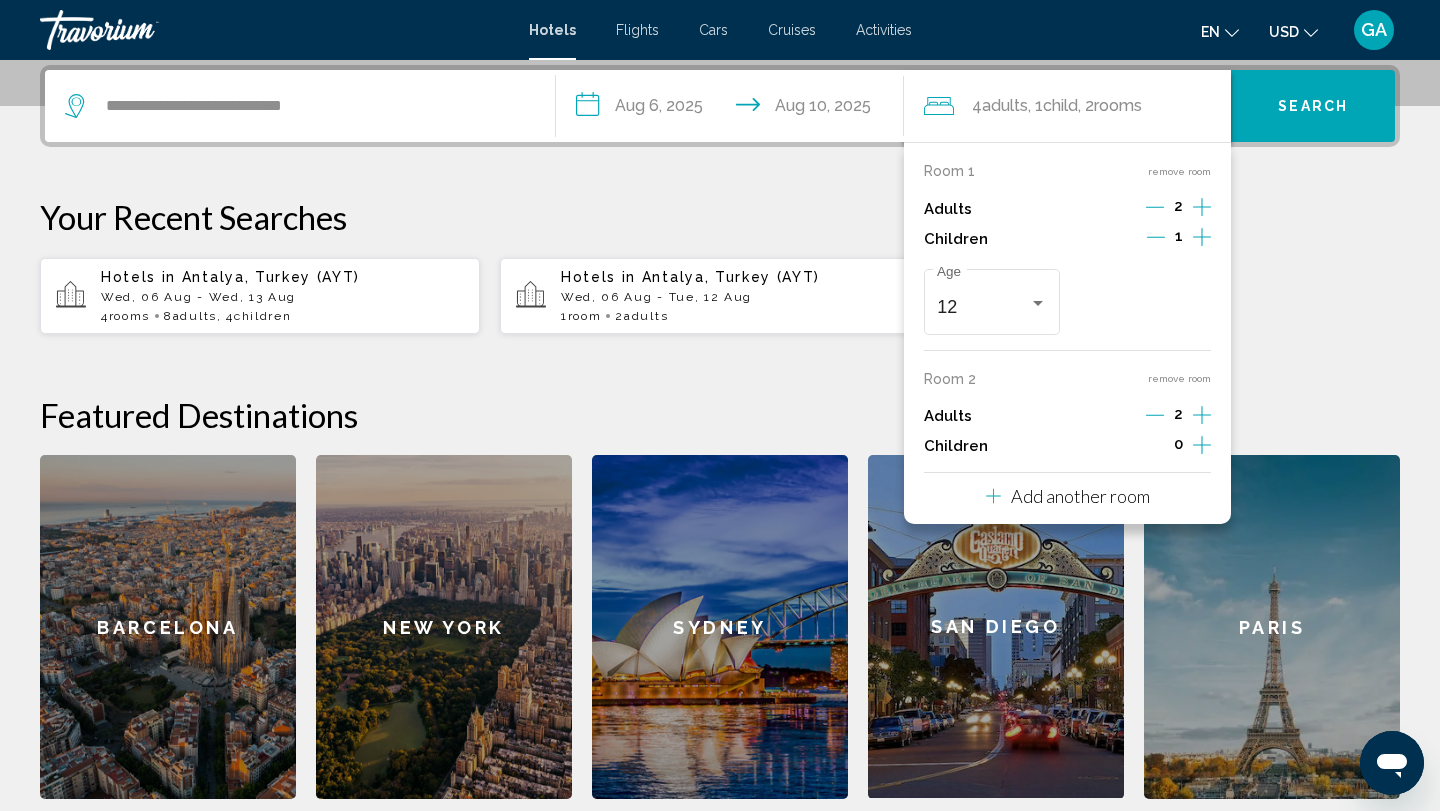 click 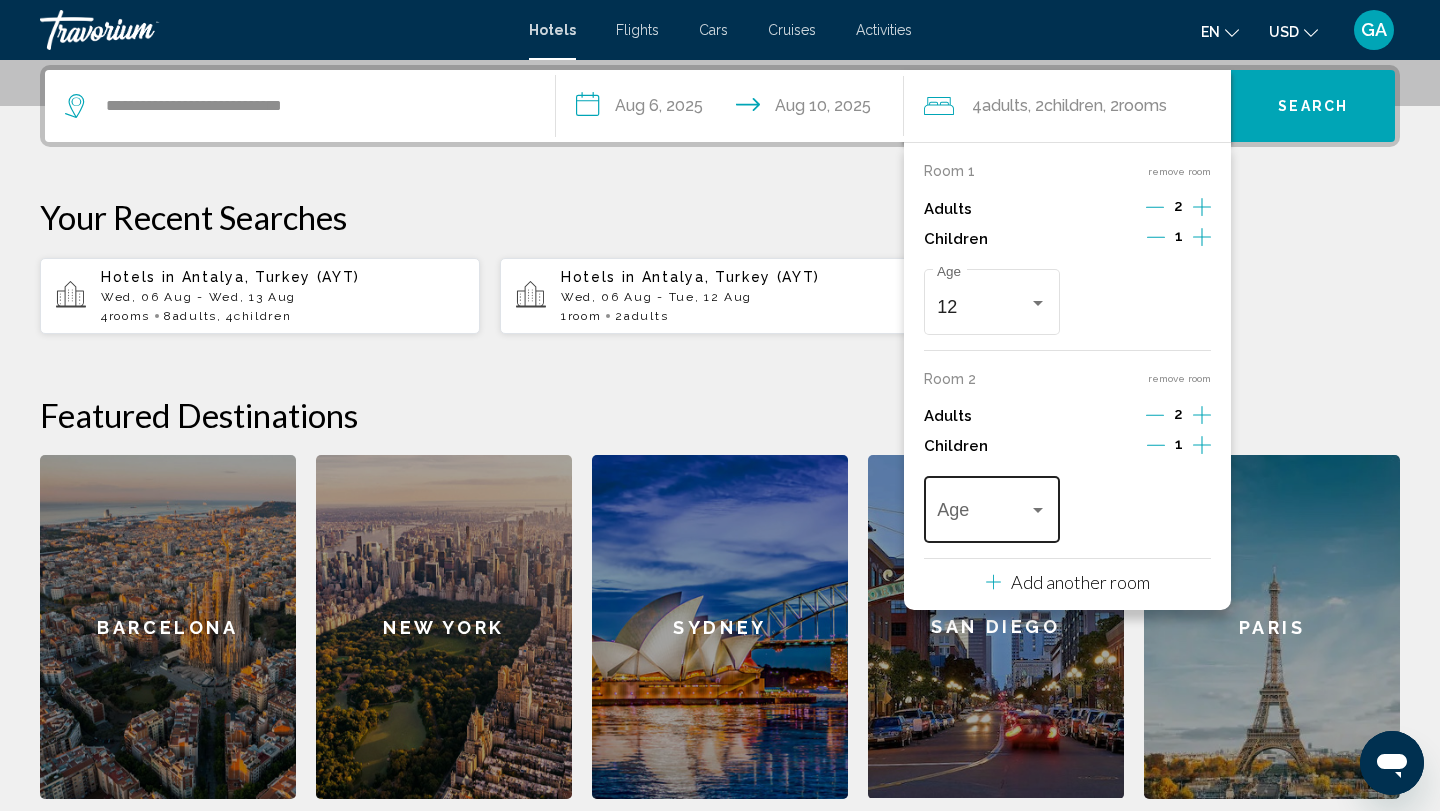 click at bounding box center [1038, 511] 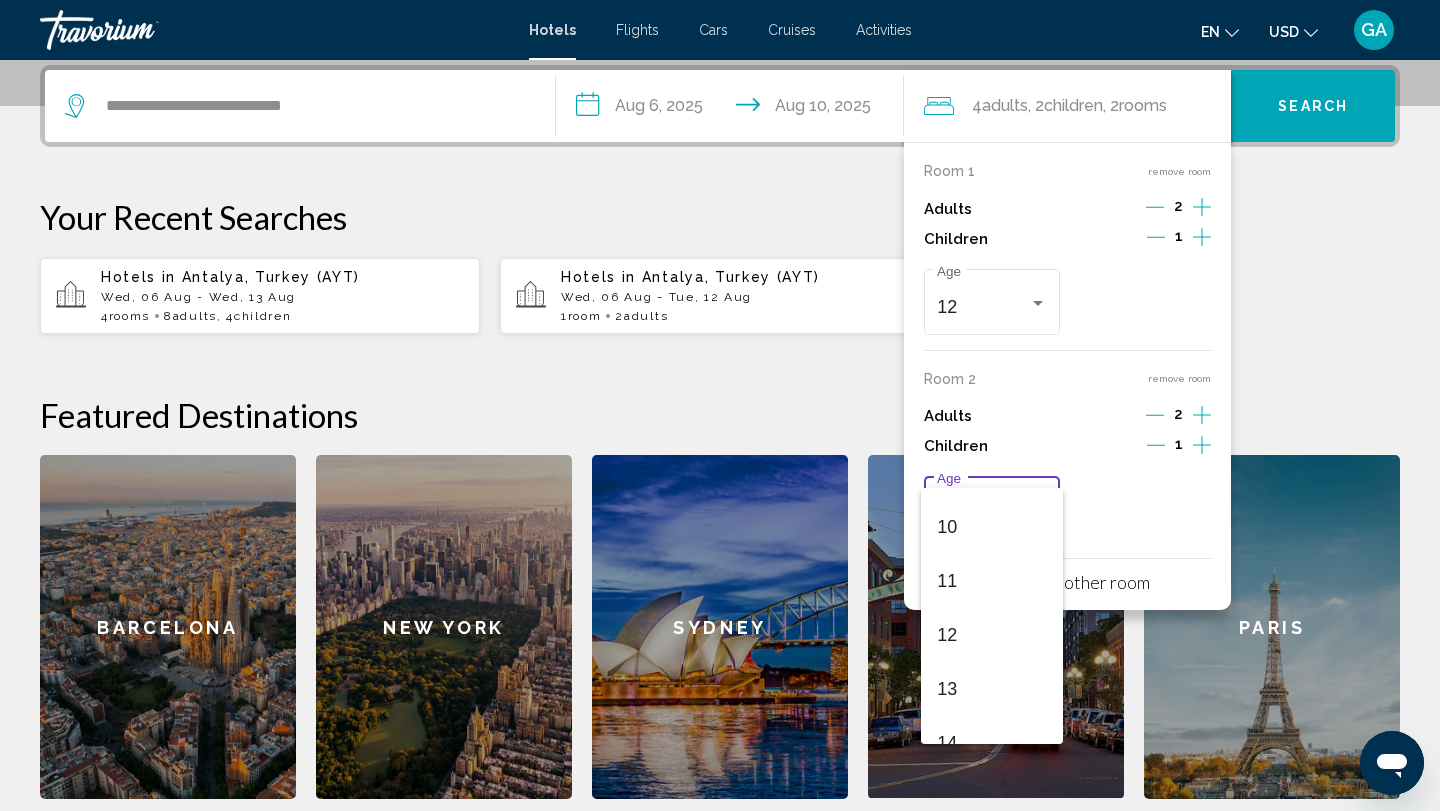 scroll, scrollTop: 534, scrollLeft: 0, axis: vertical 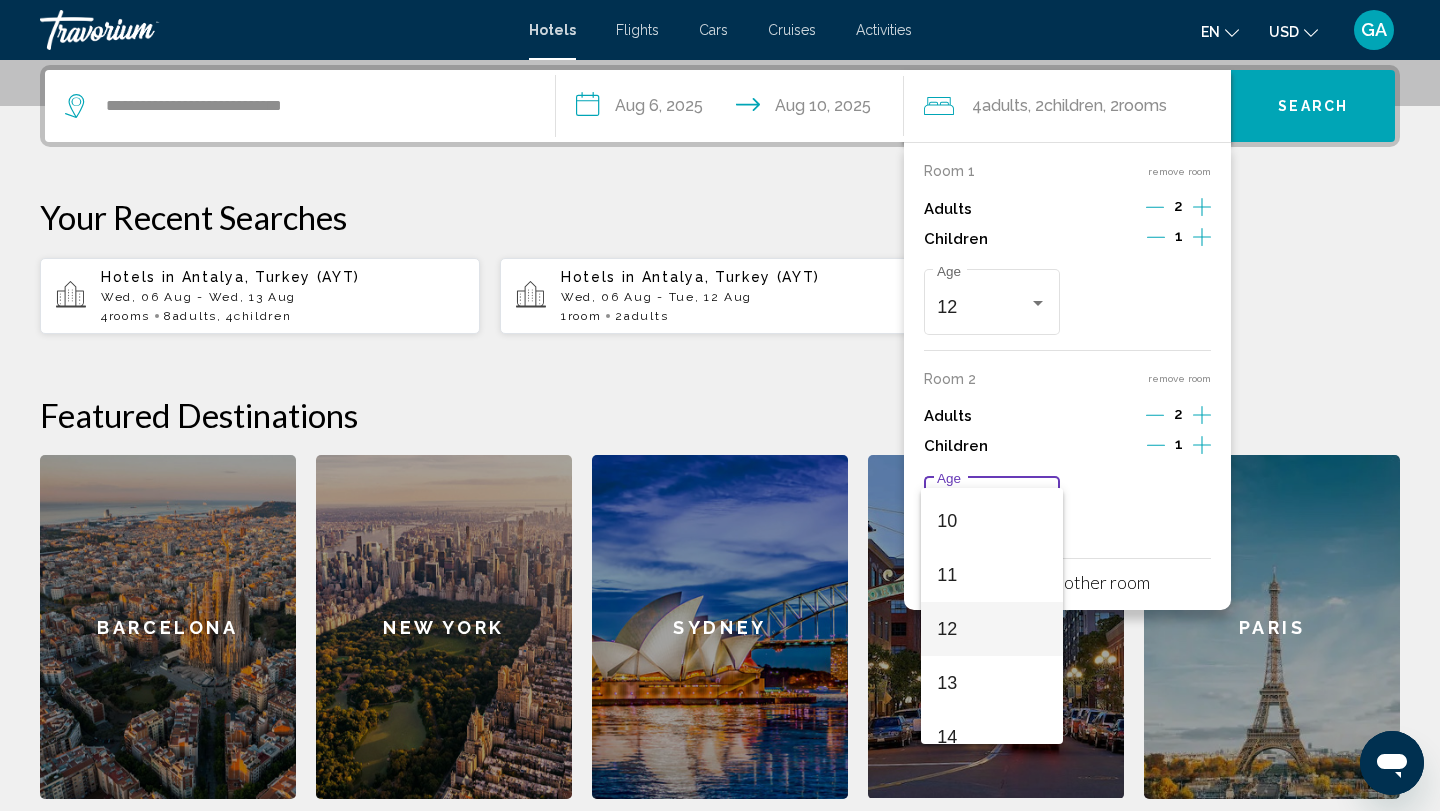 click on "12" at bounding box center (991, 629) 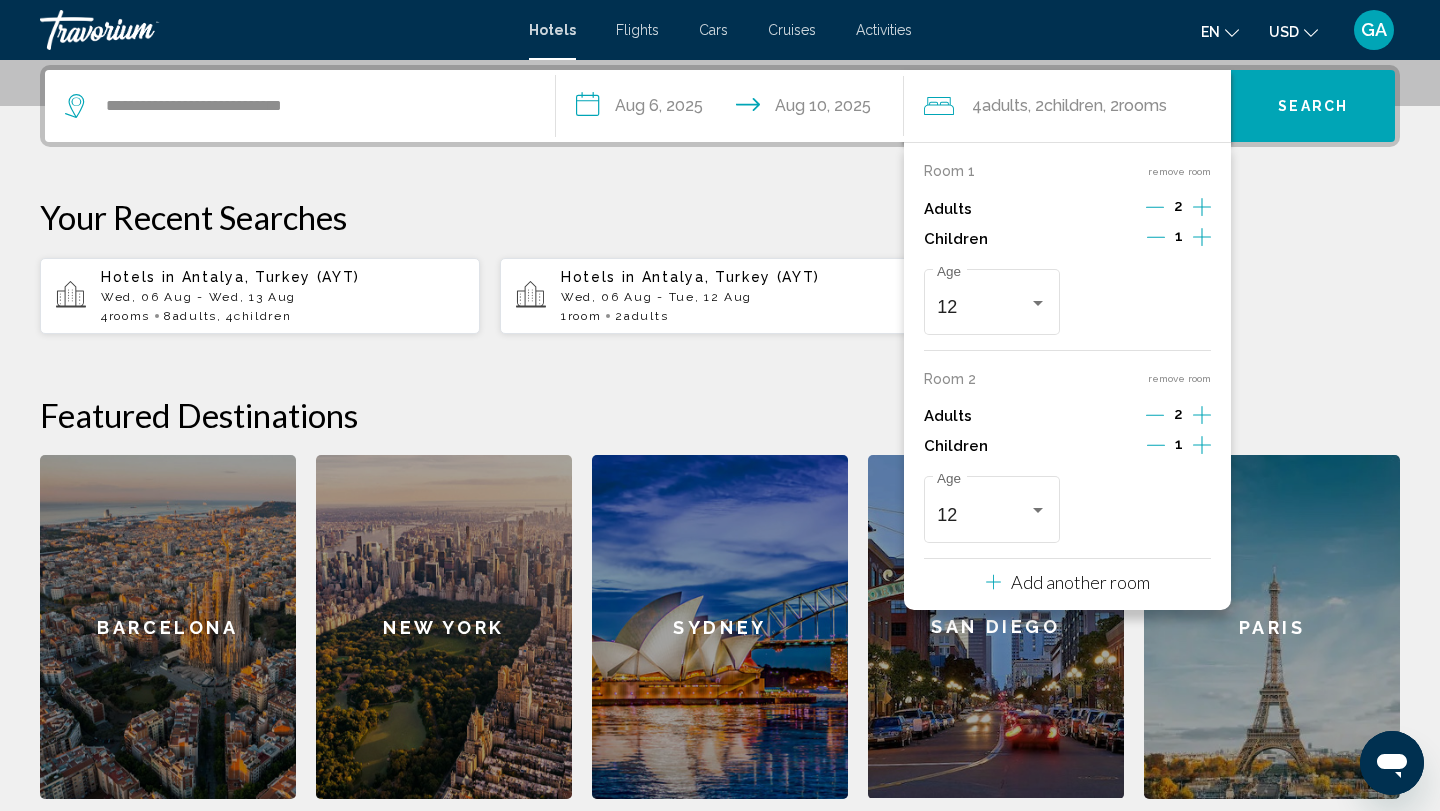 click on "Add another room" at bounding box center (1080, 582) 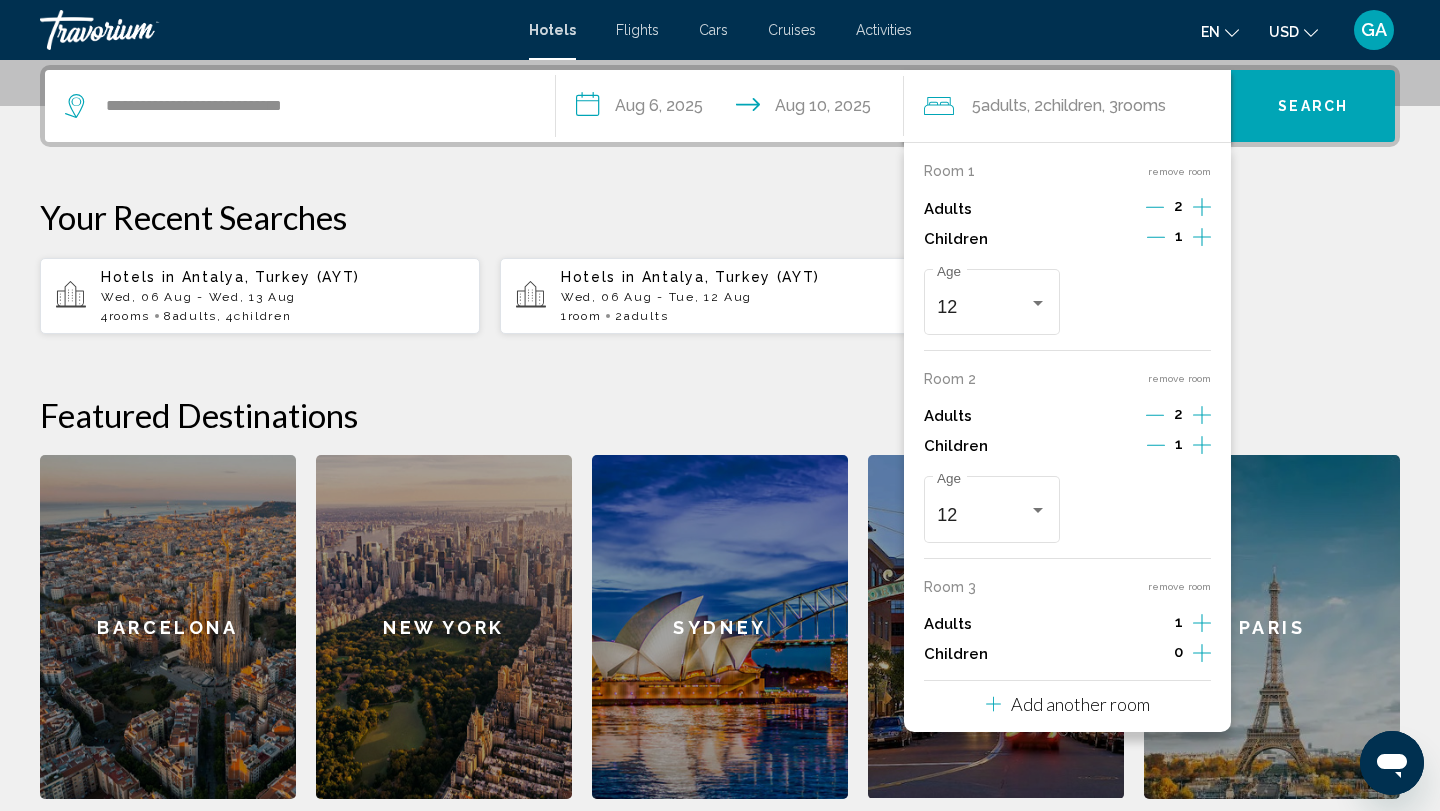 click 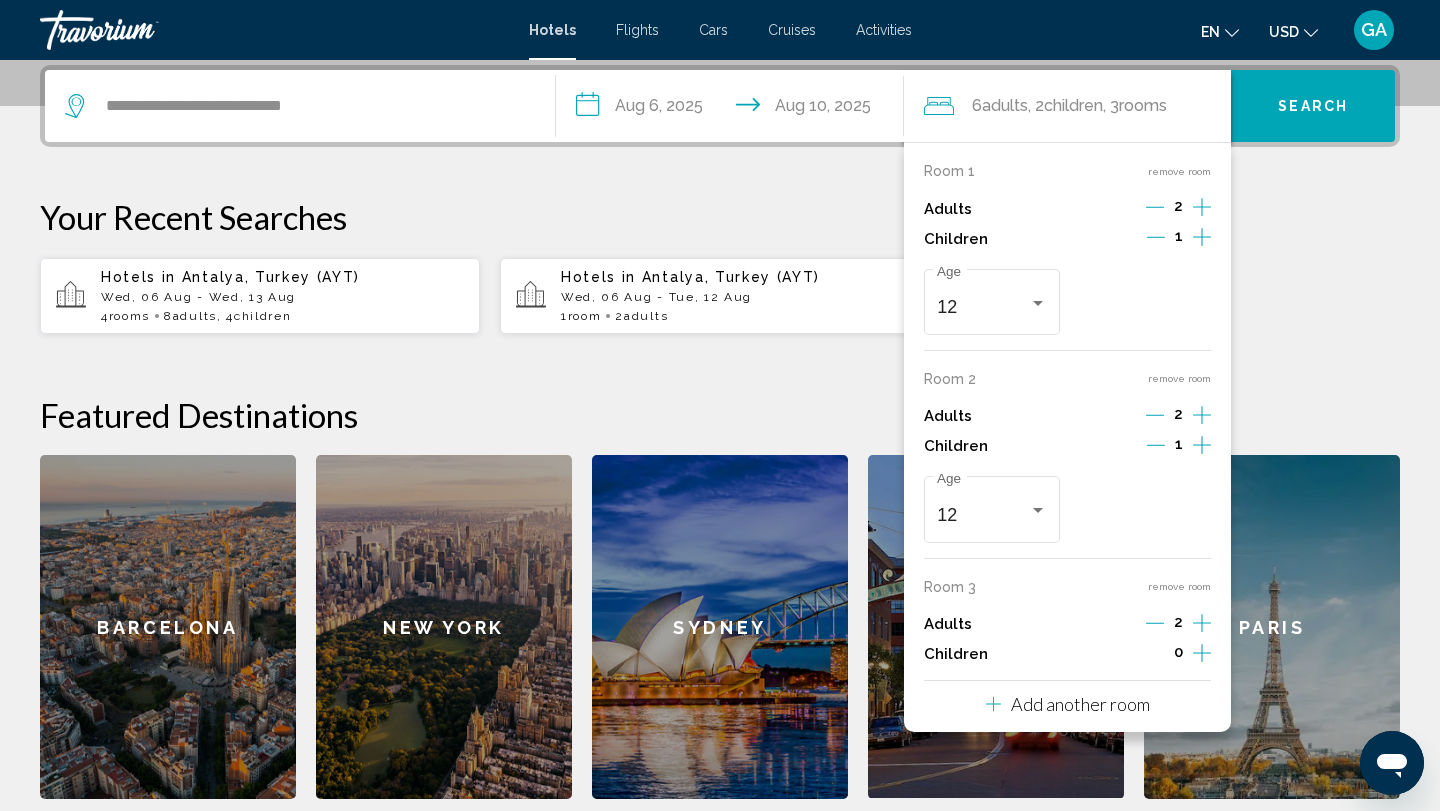click 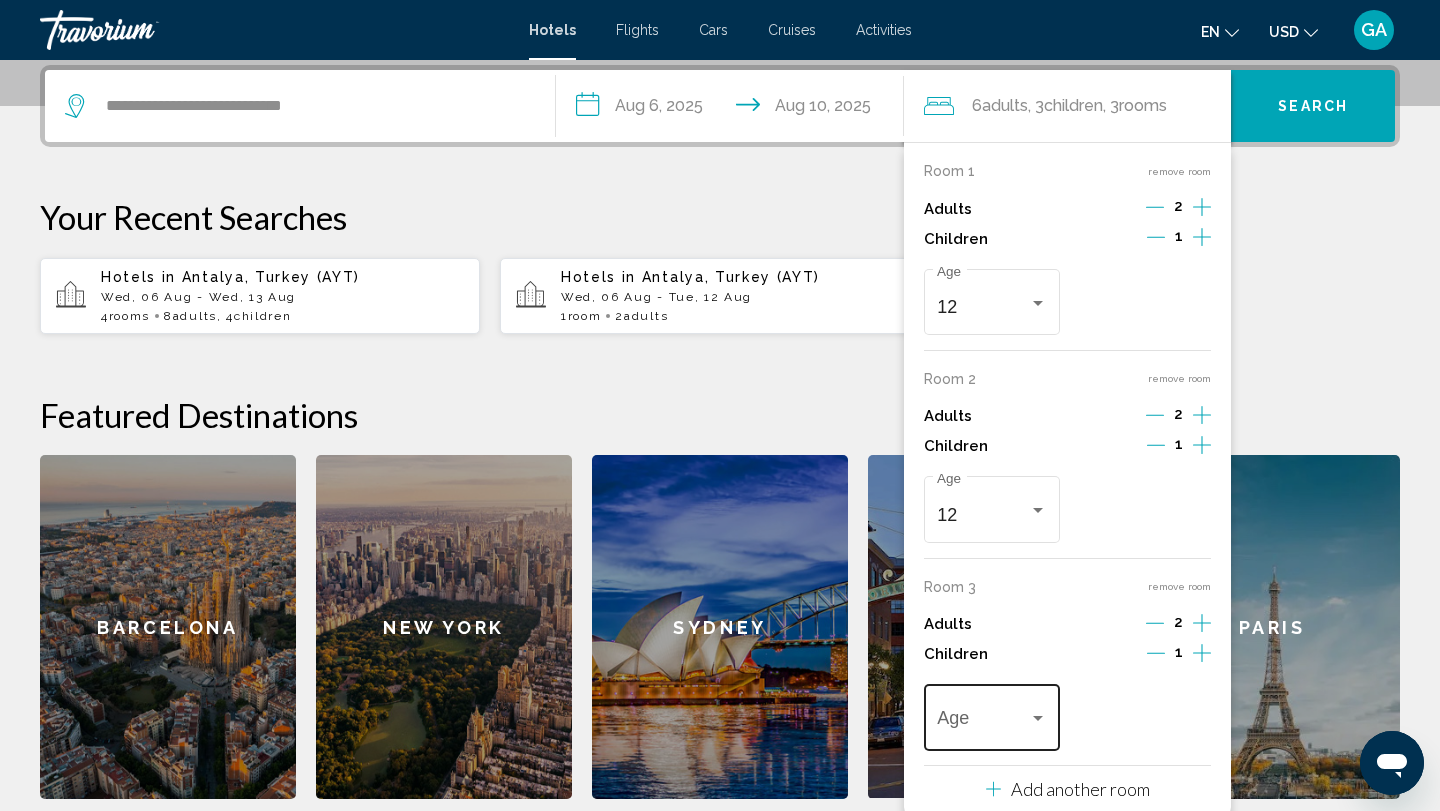 click on "Age" at bounding box center [991, 715] 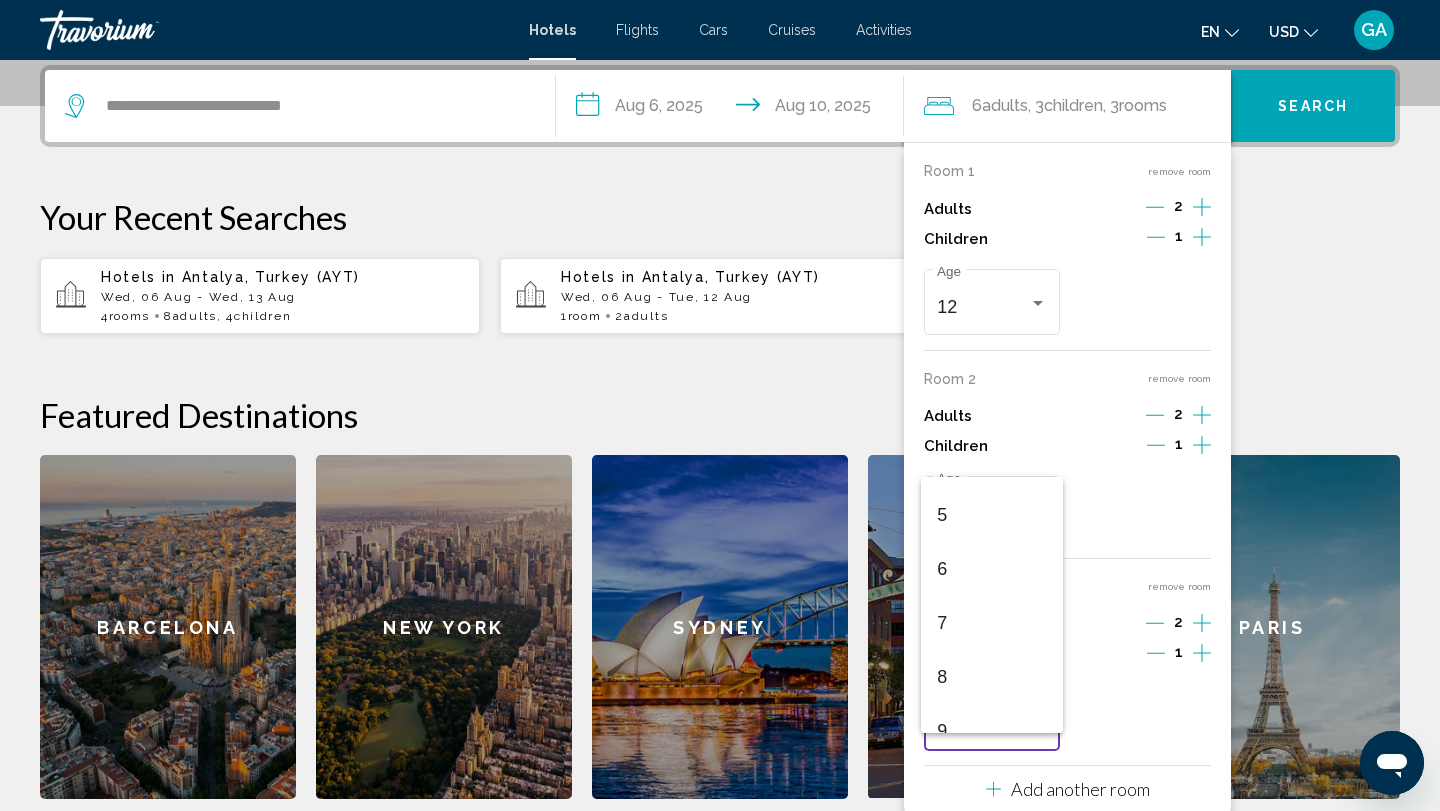 scroll, scrollTop: 264, scrollLeft: 0, axis: vertical 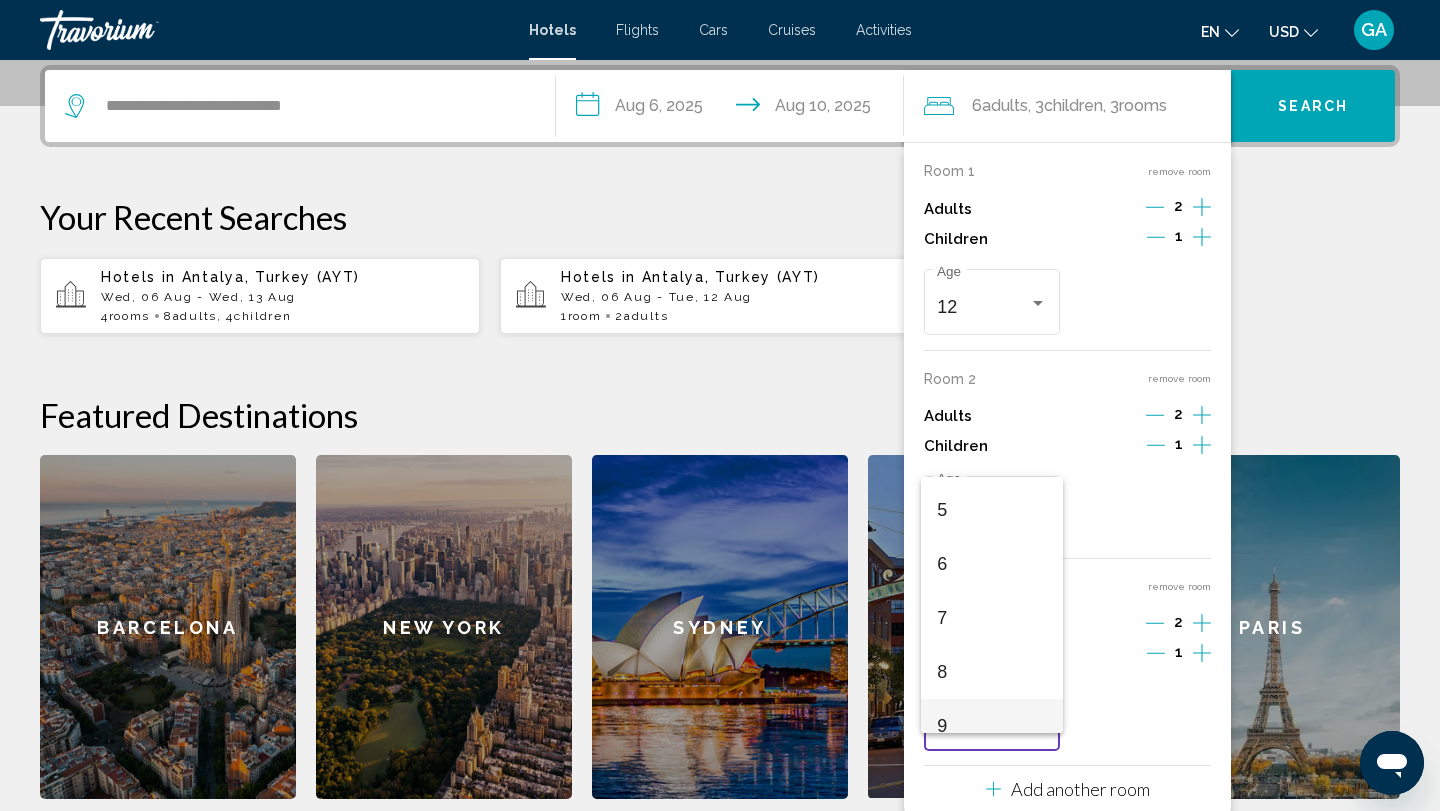 click on "9" at bounding box center (991, 726) 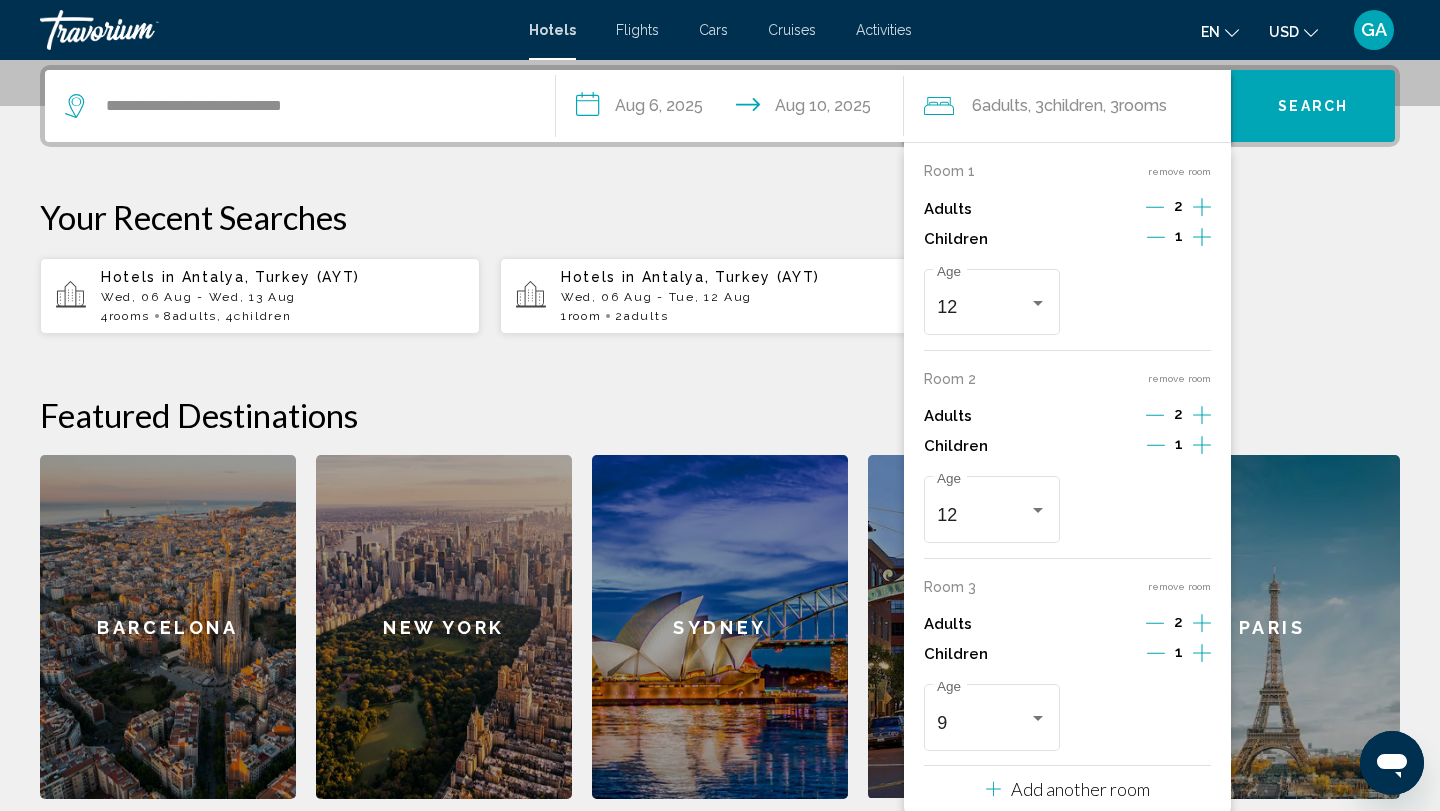 click 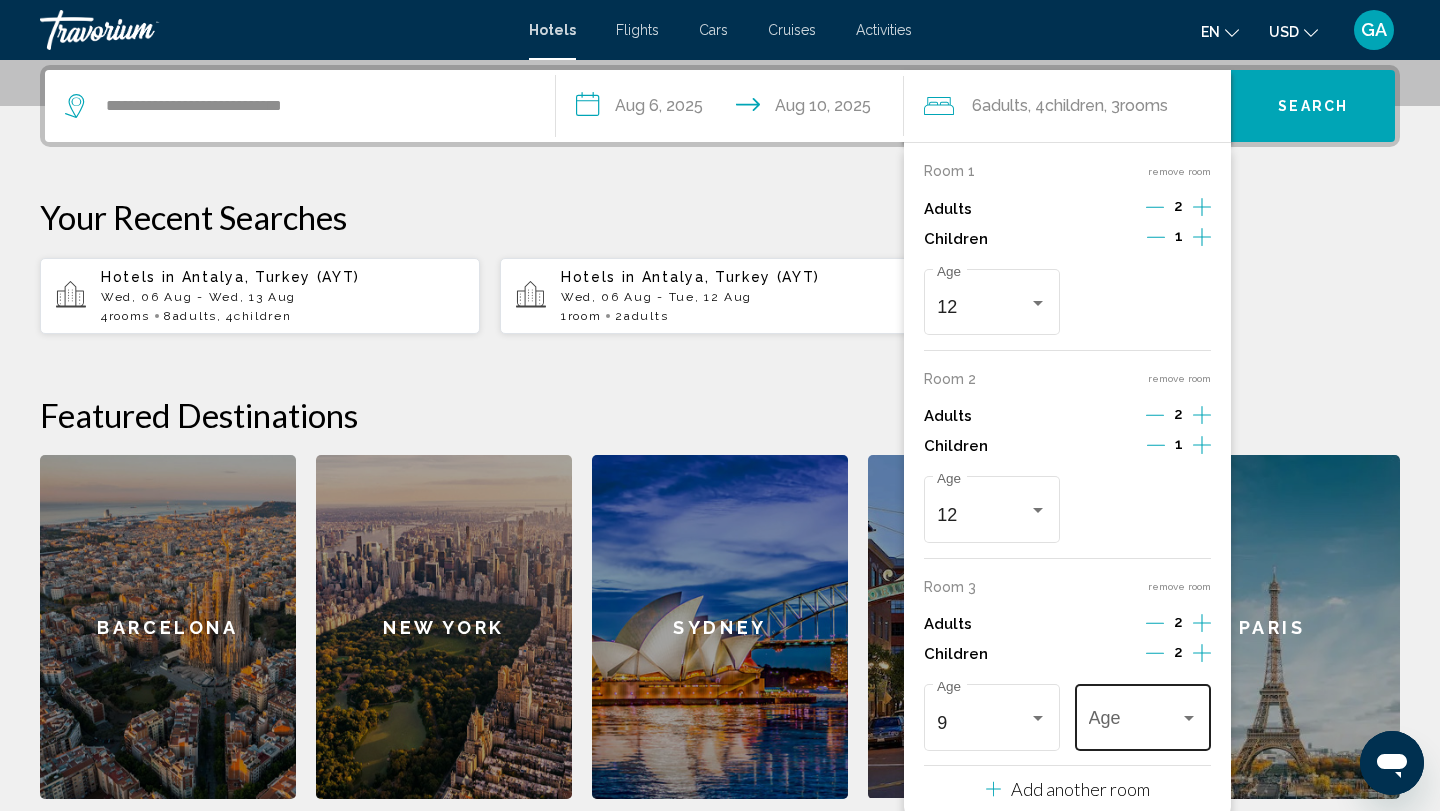 click at bounding box center [1189, 719] 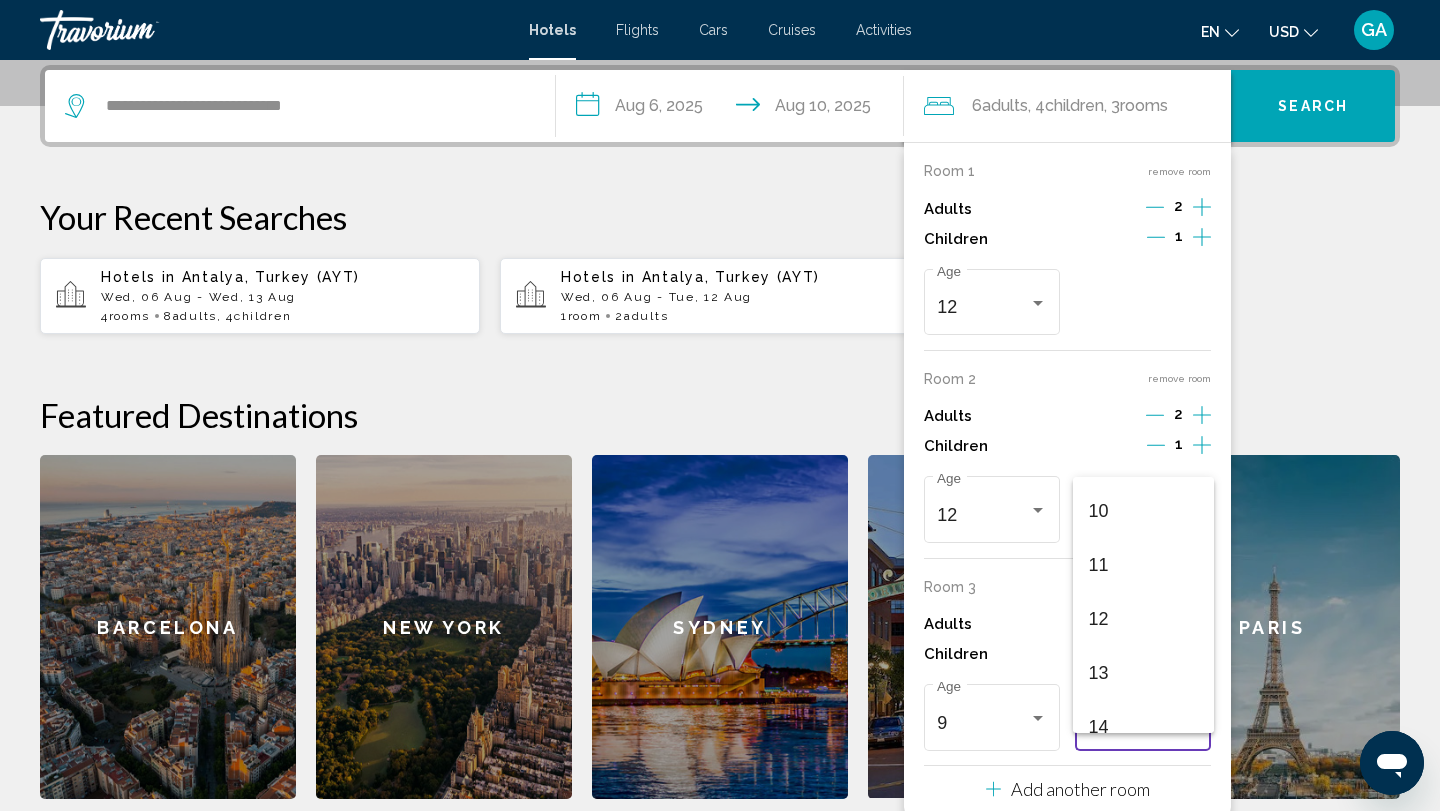 scroll, scrollTop: 716, scrollLeft: 0, axis: vertical 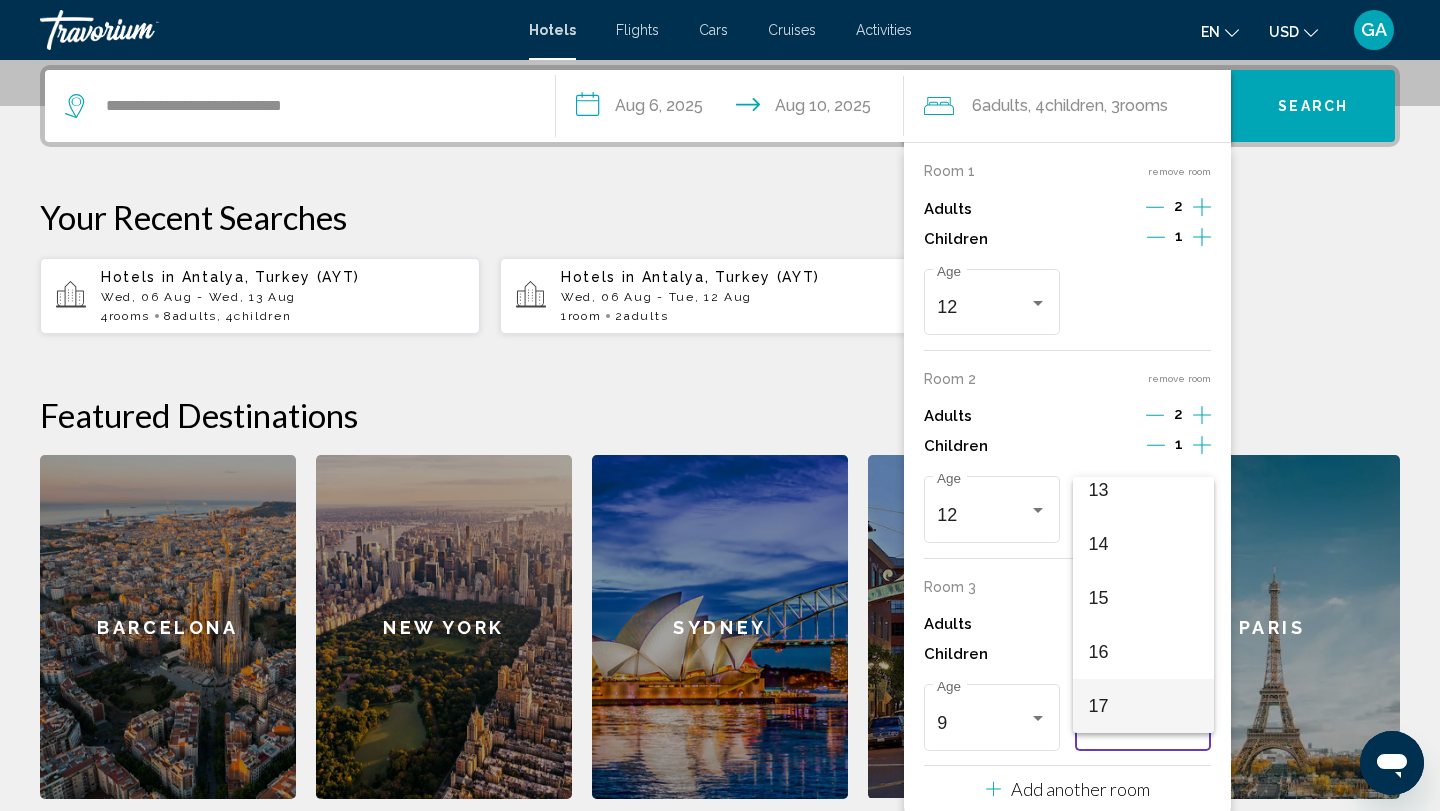 click on "17" at bounding box center [1143, 706] 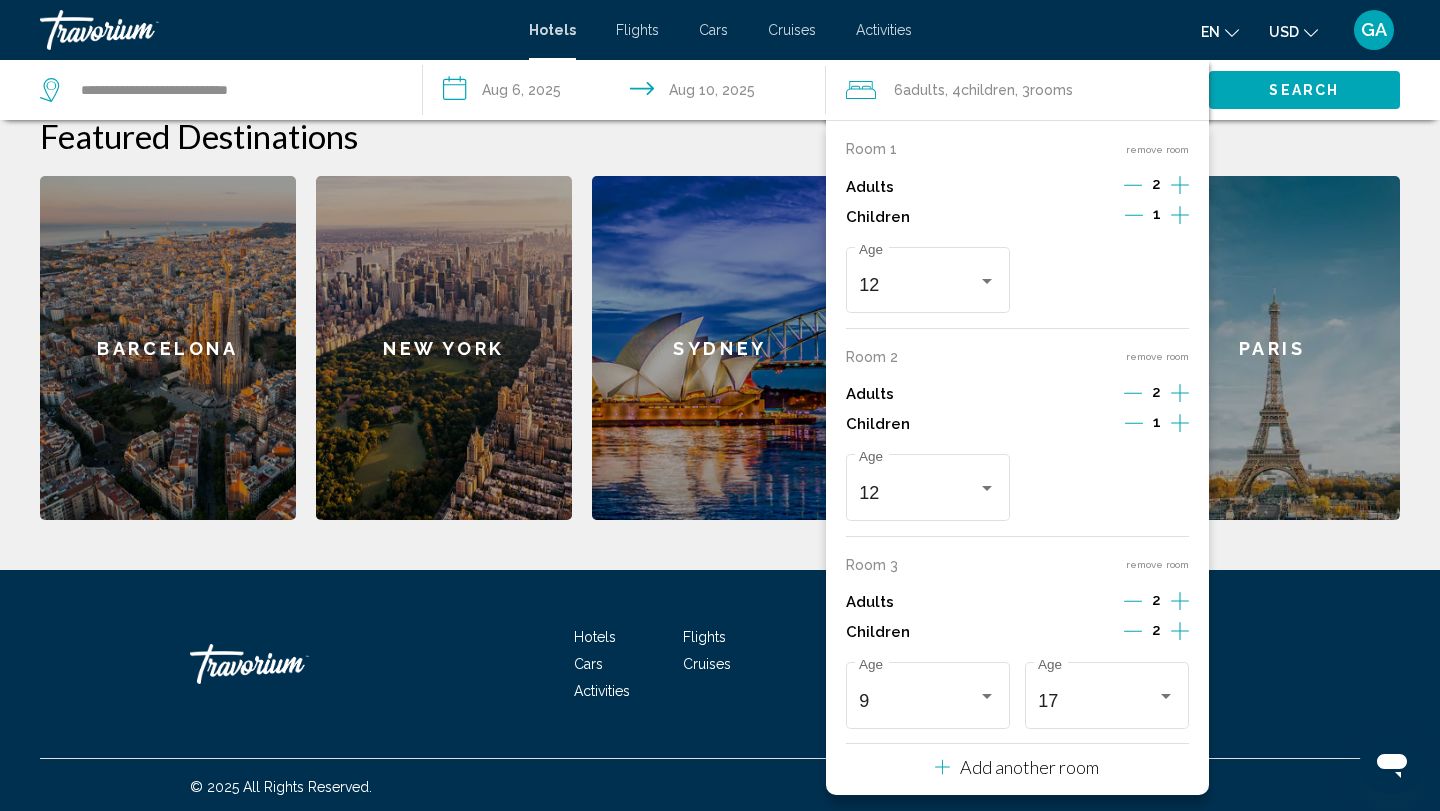 scroll, scrollTop: 777, scrollLeft: 0, axis: vertical 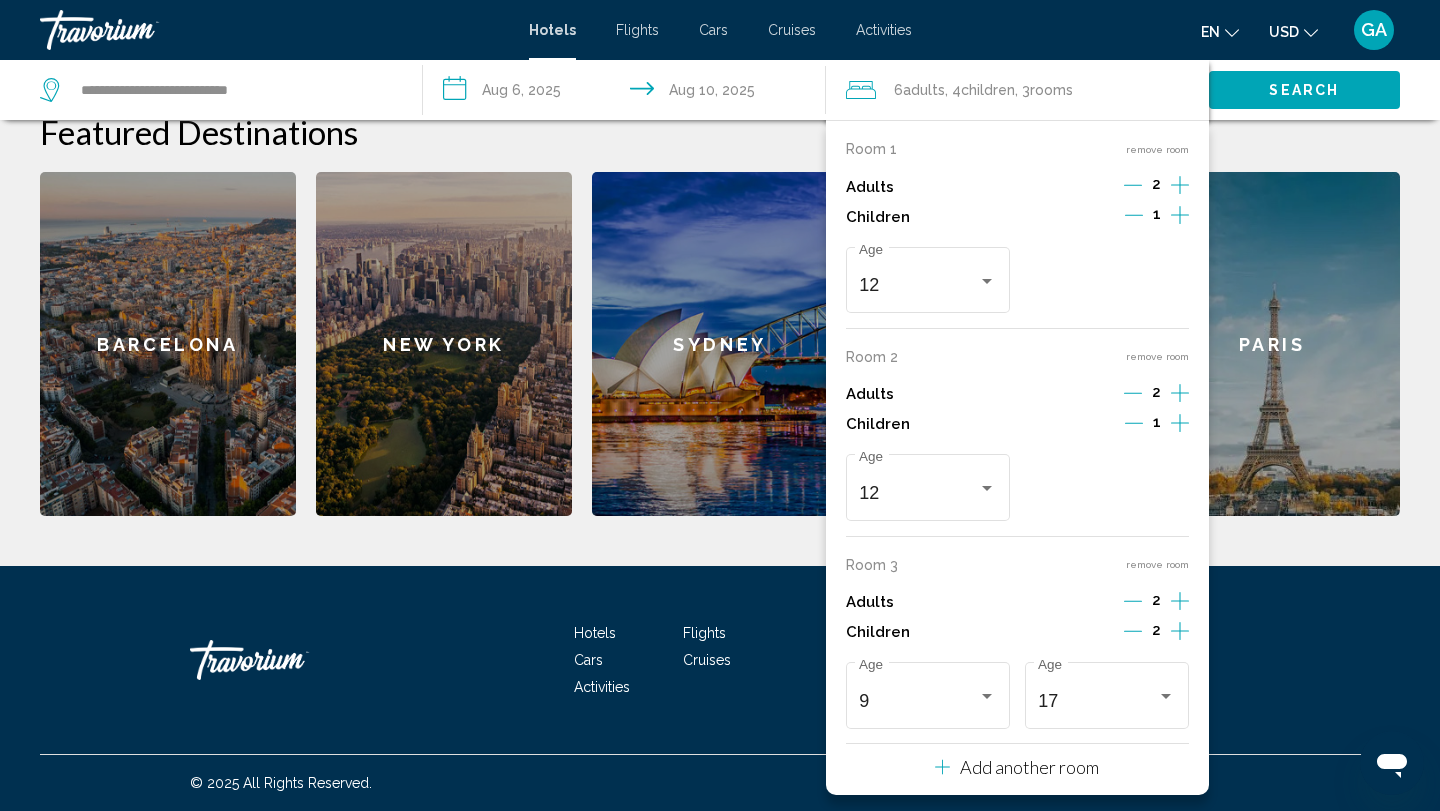 click on "Add another room" at bounding box center (1029, 767) 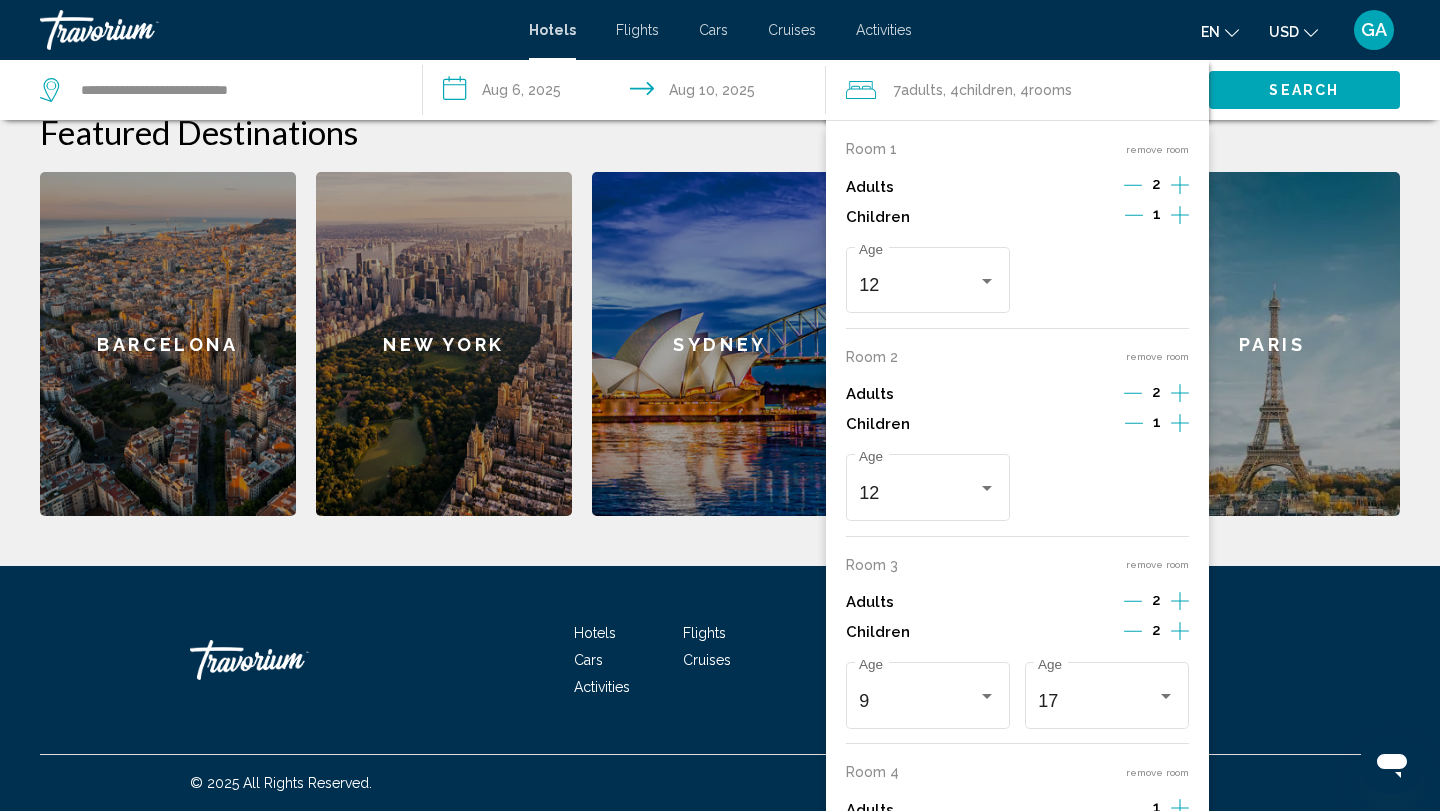 scroll, scrollTop: 777, scrollLeft: 0, axis: vertical 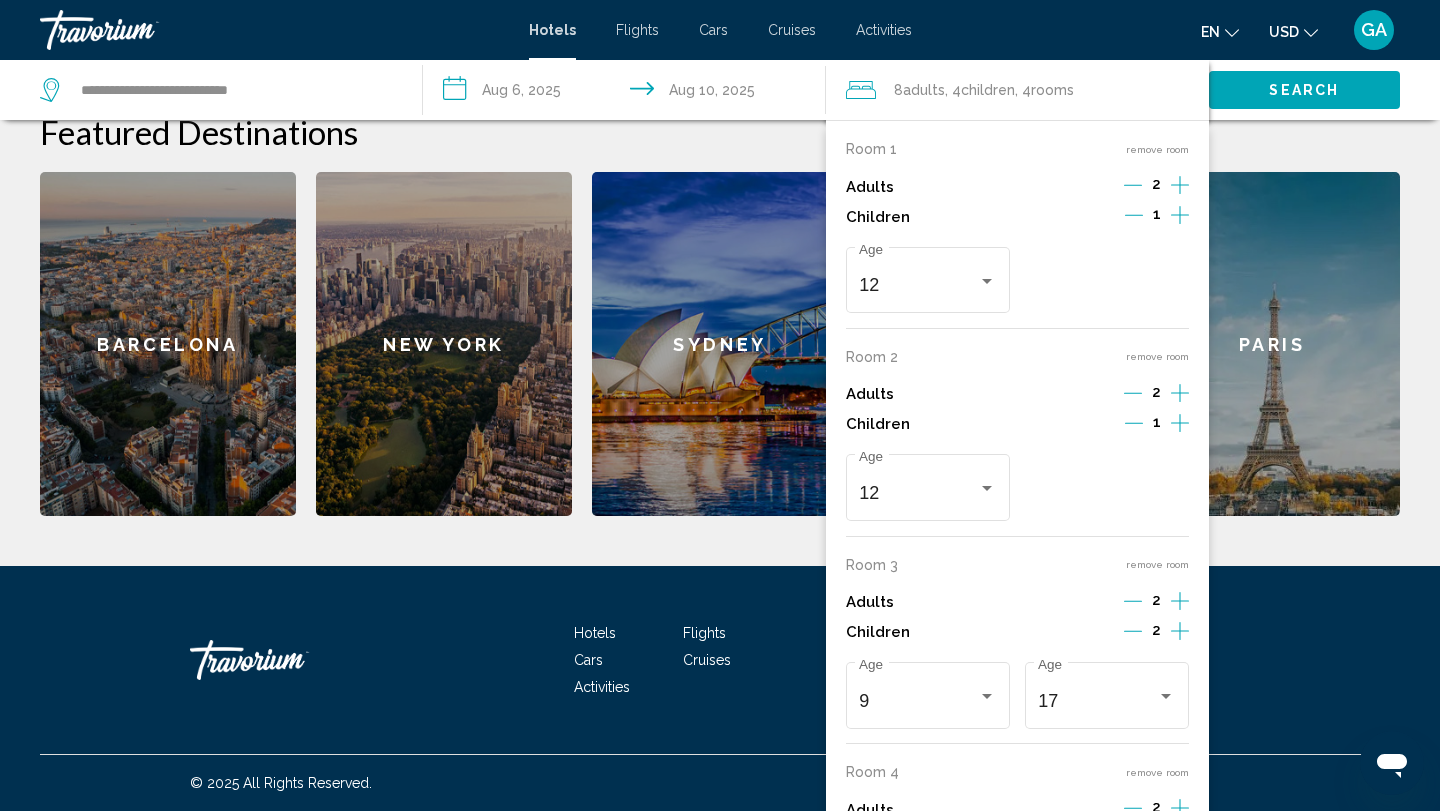 click 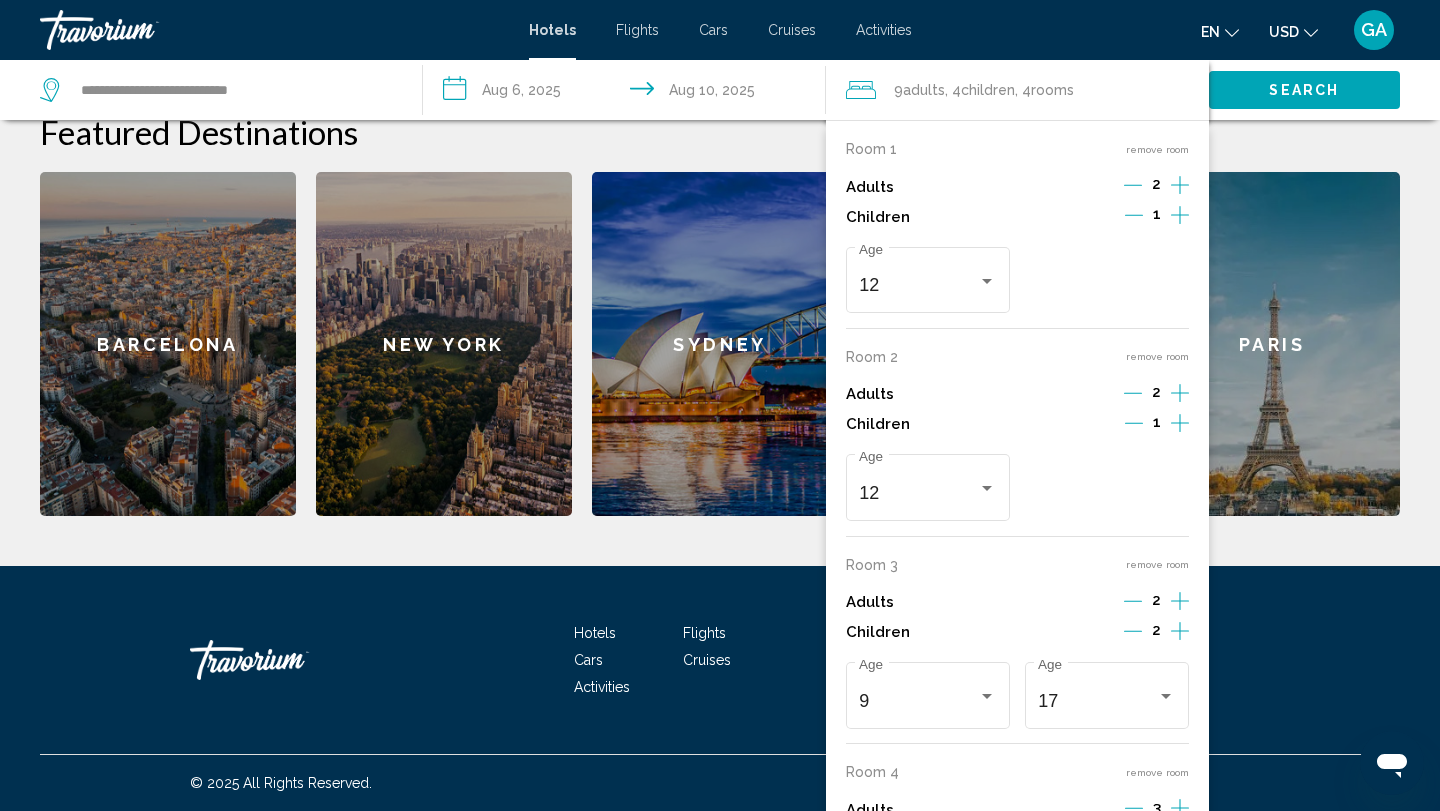 click on "Hotels Flights Cars Cruises Activities FAQs Contact Privacy Policy Terms & Conditions" at bounding box center (720, 660) 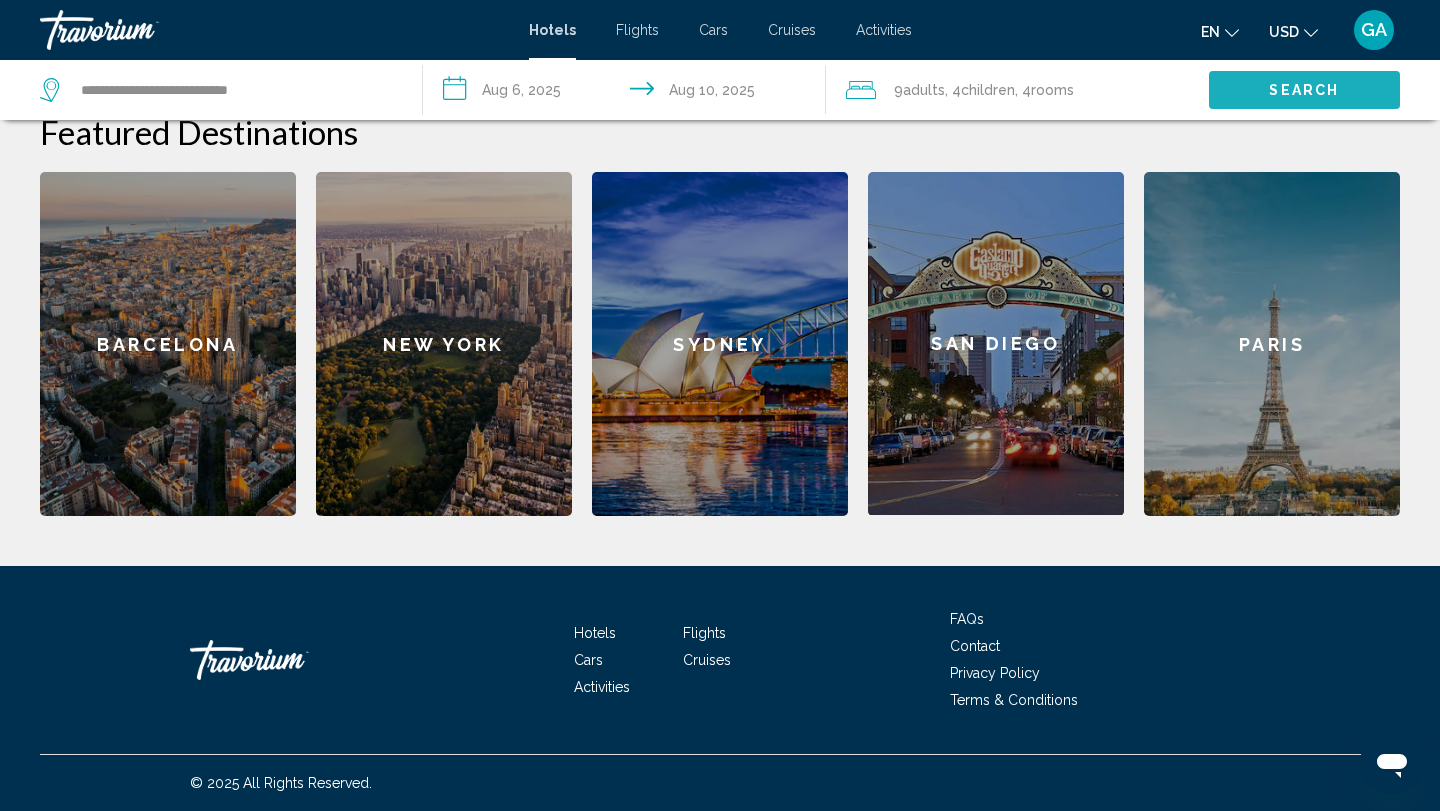 click on "Search" at bounding box center [1304, 89] 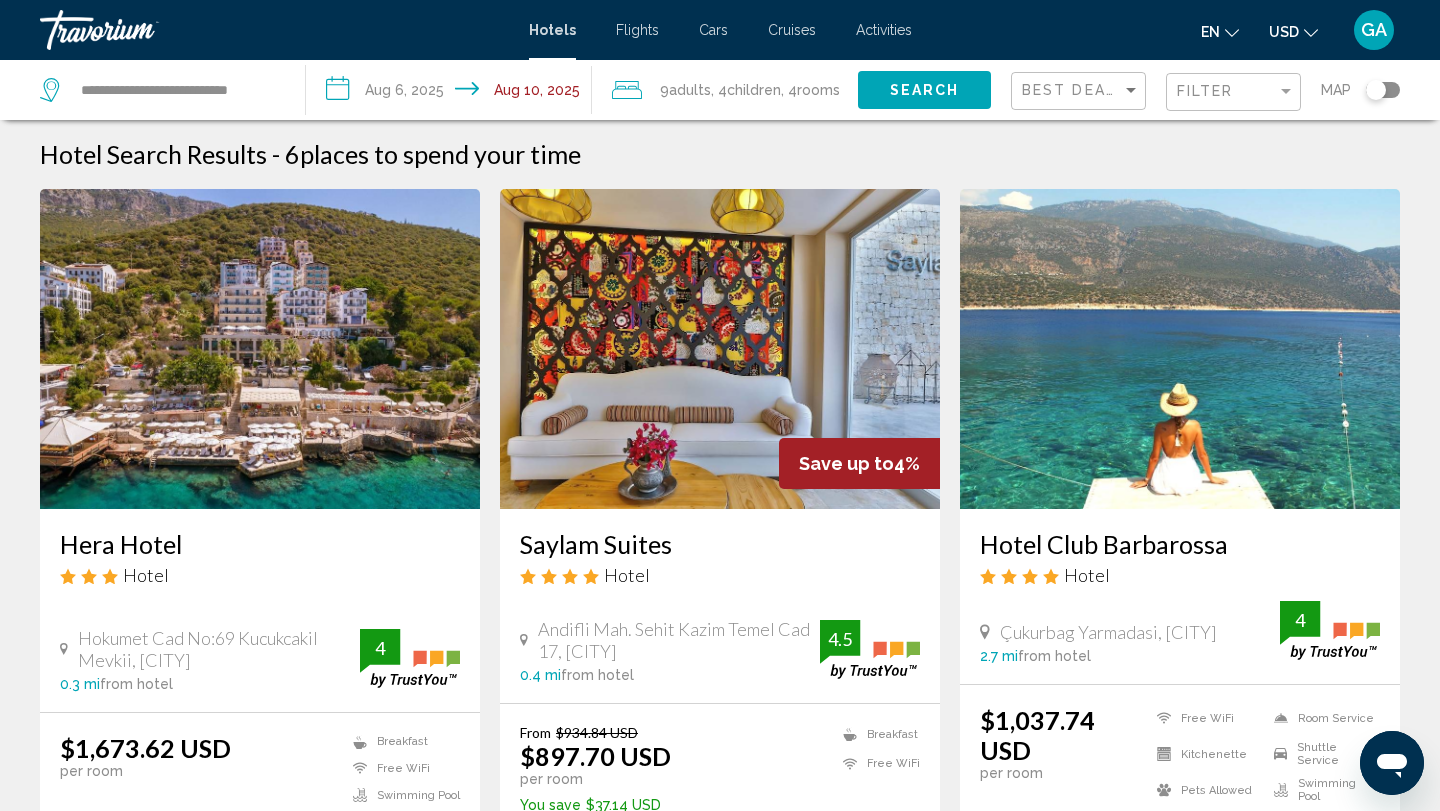 scroll, scrollTop: 0, scrollLeft: 0, axis: both 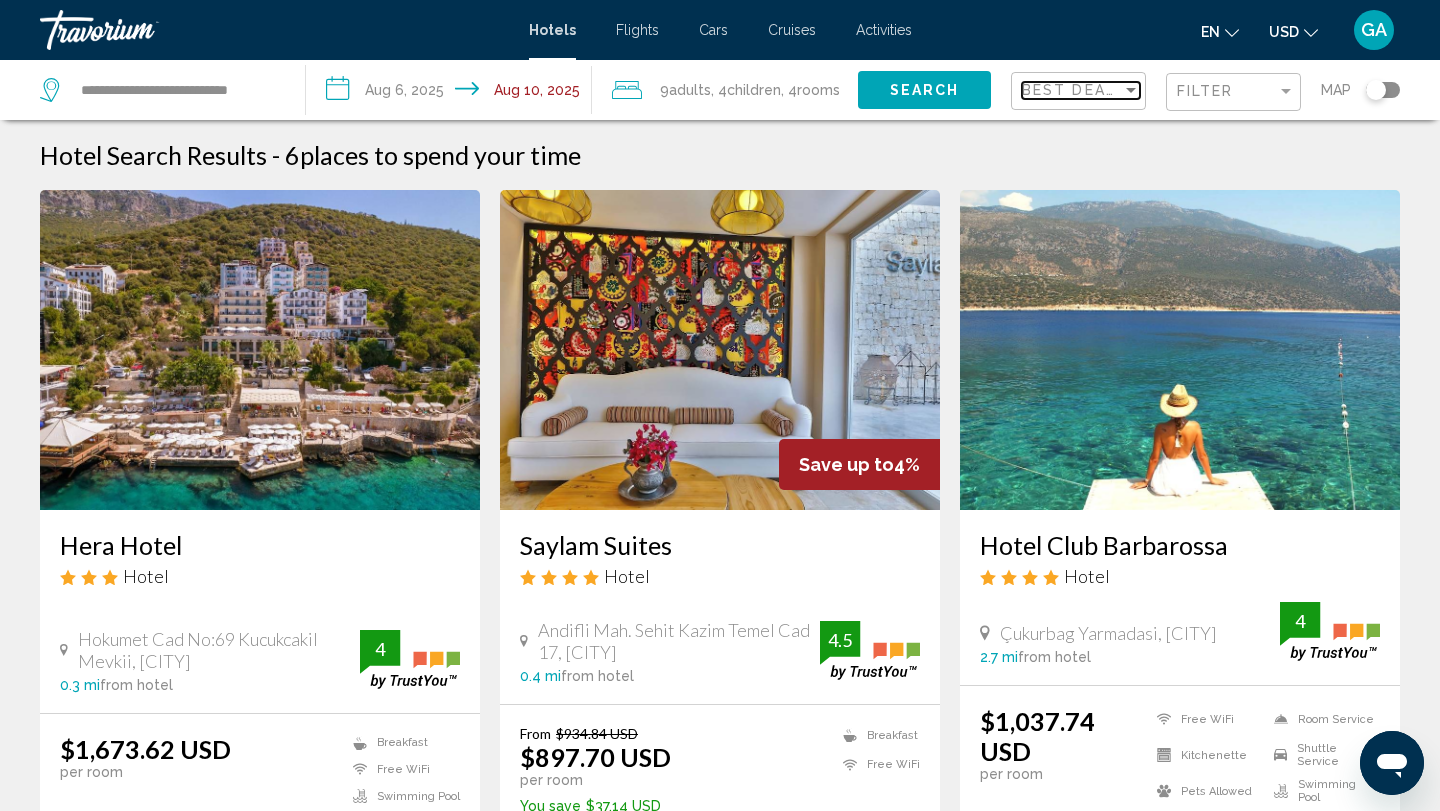 click at bounding box center (1131, 90) 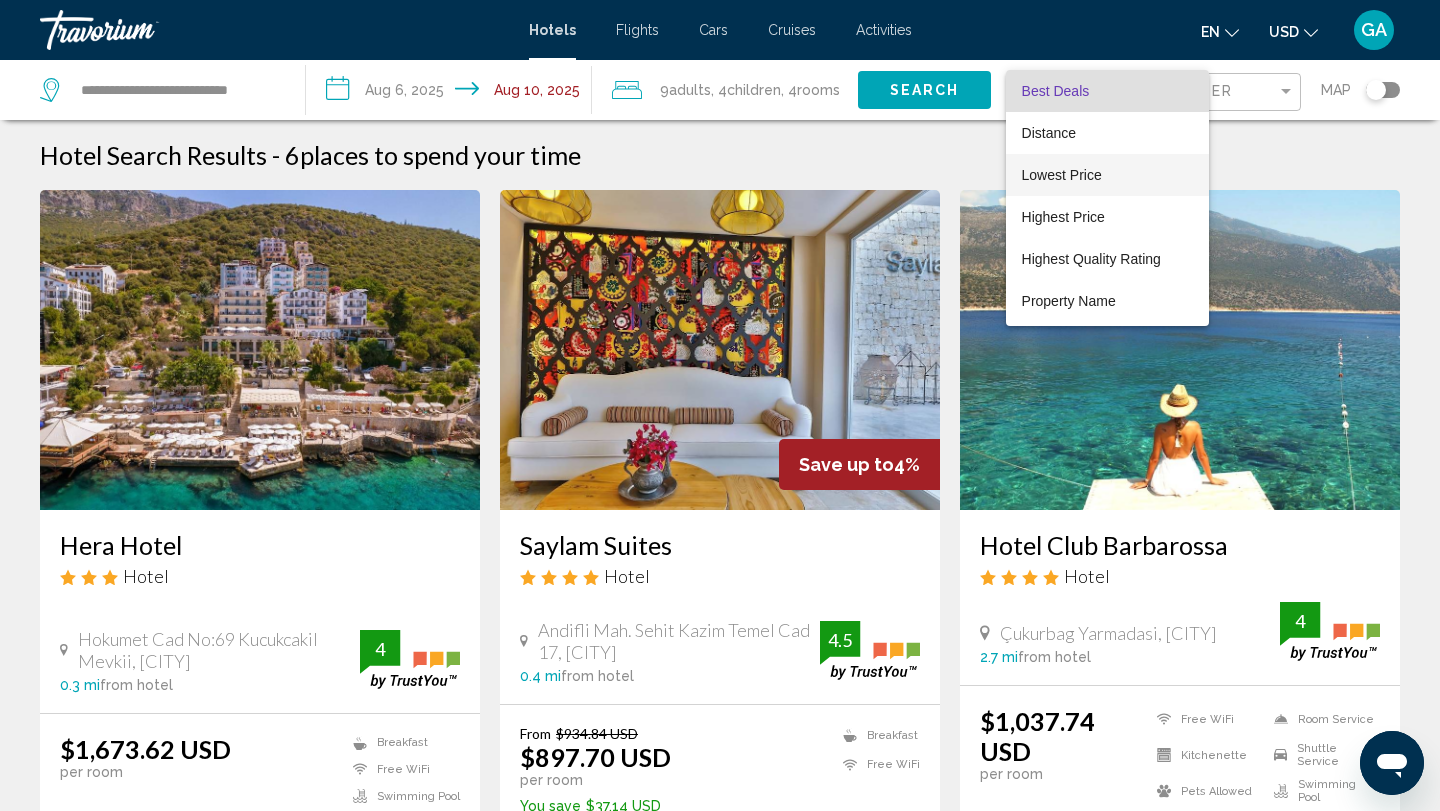 click on "Lowest Price" at bounding box center (1107, 175) 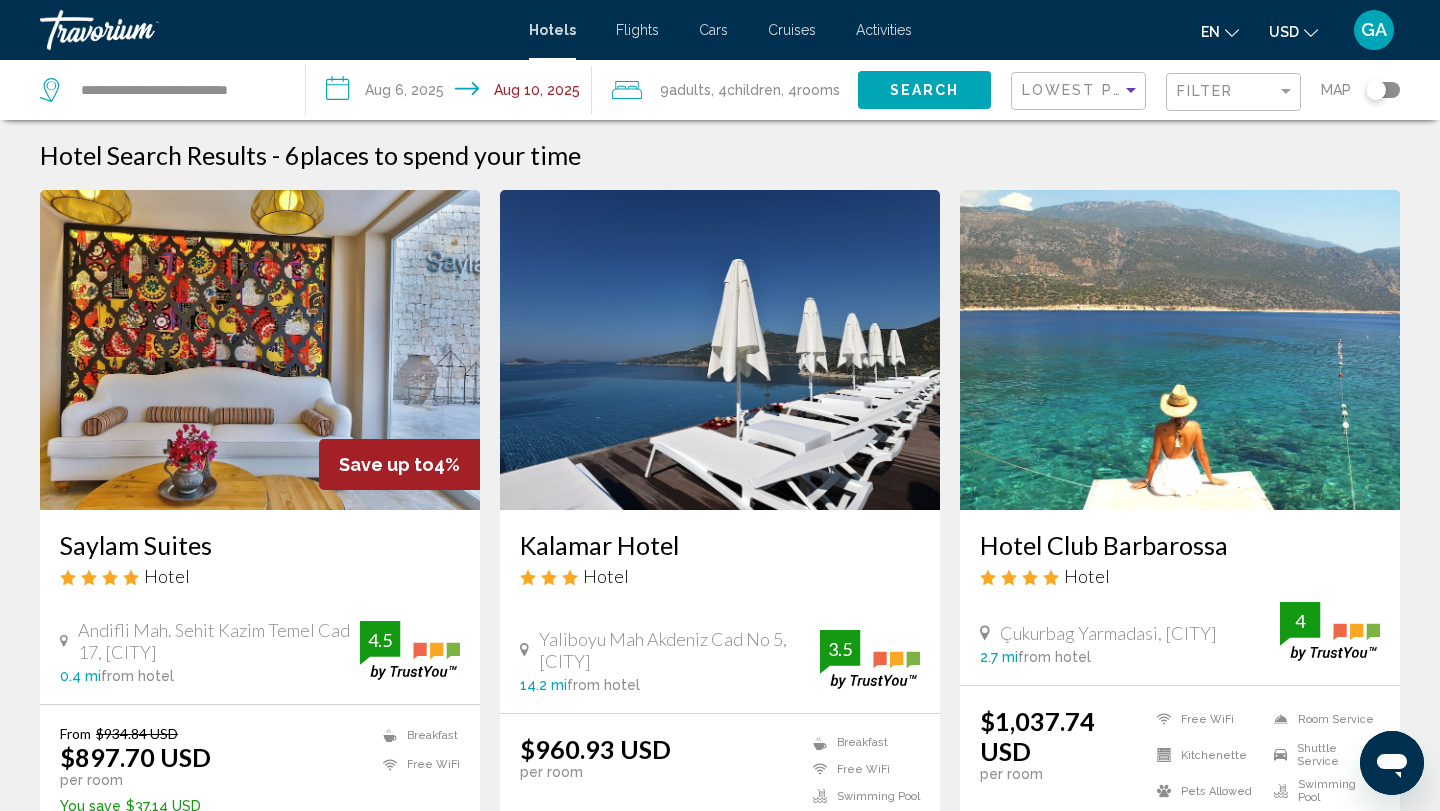 click on "Filter" at bounding box center (1227, 91) 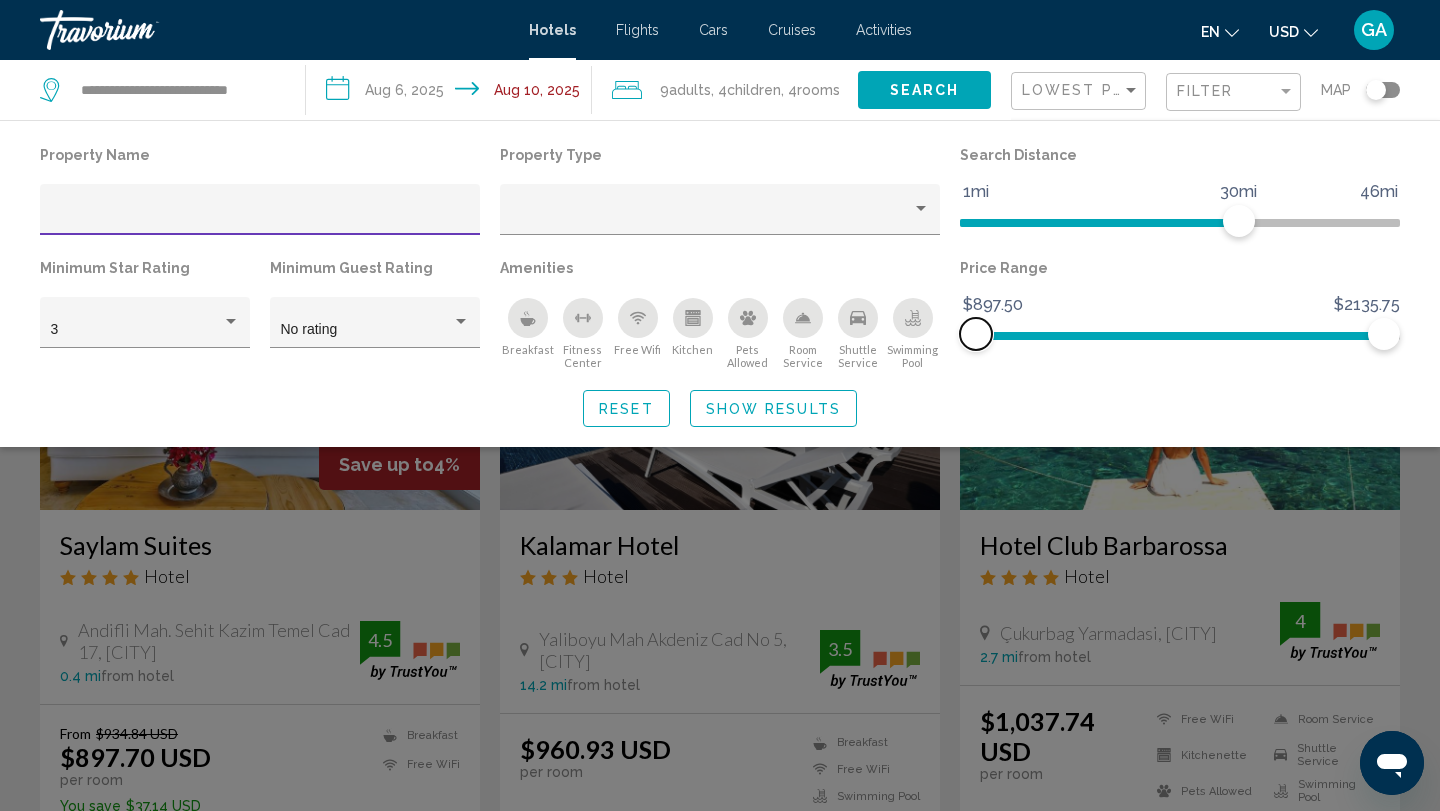 click 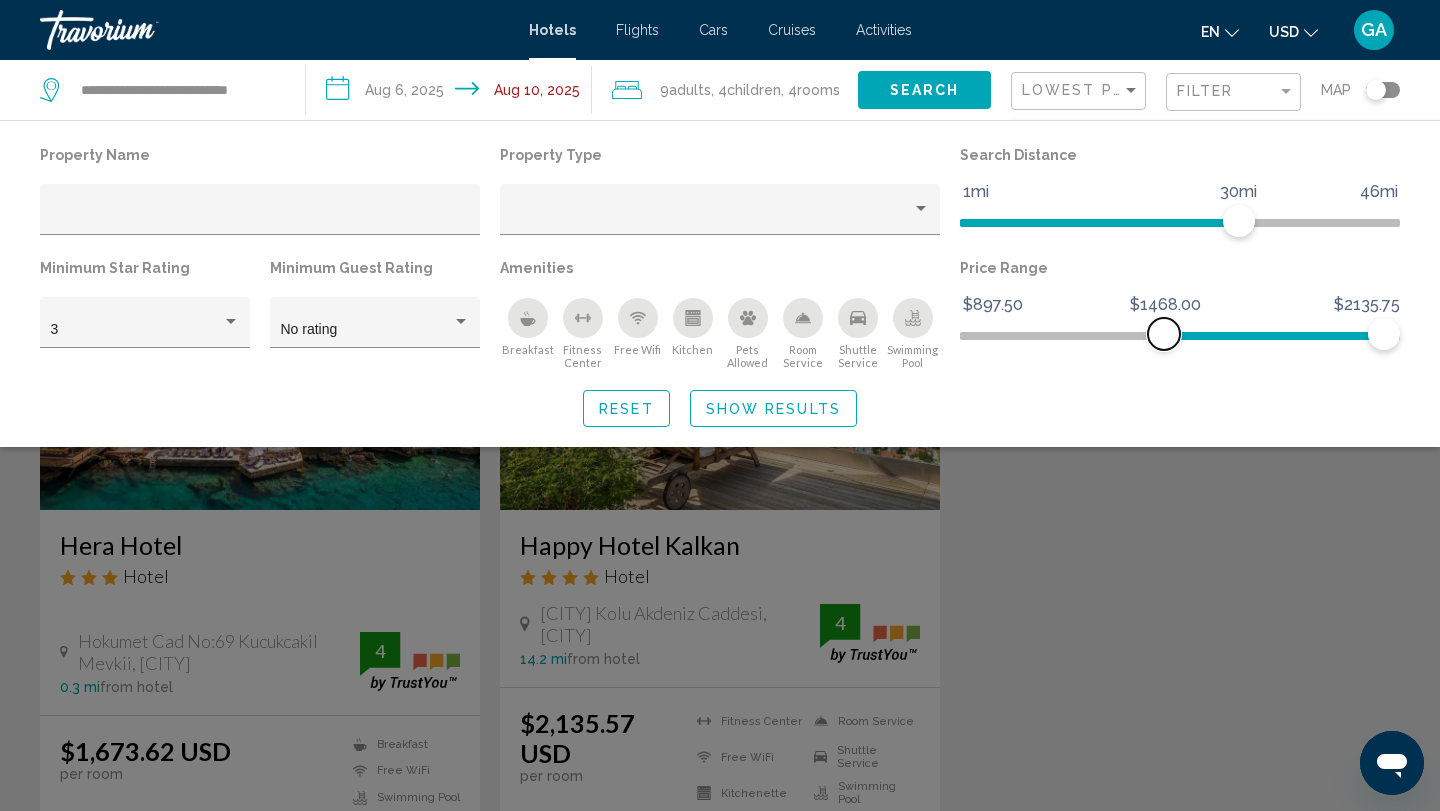 click 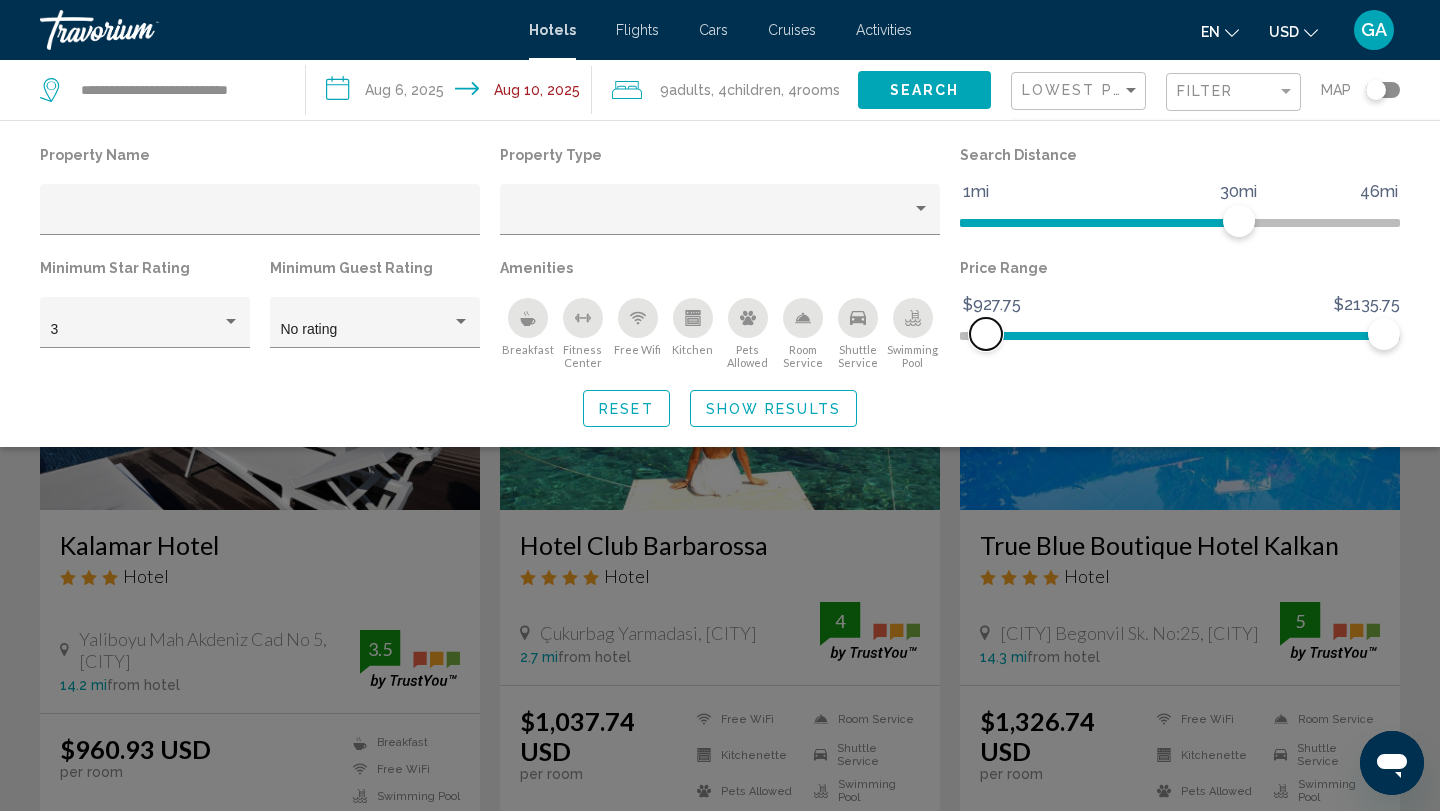 drag, startPoint x: 987, startPoint y: 339, endPoint x: 930, endPoint y: 339, distance: 57 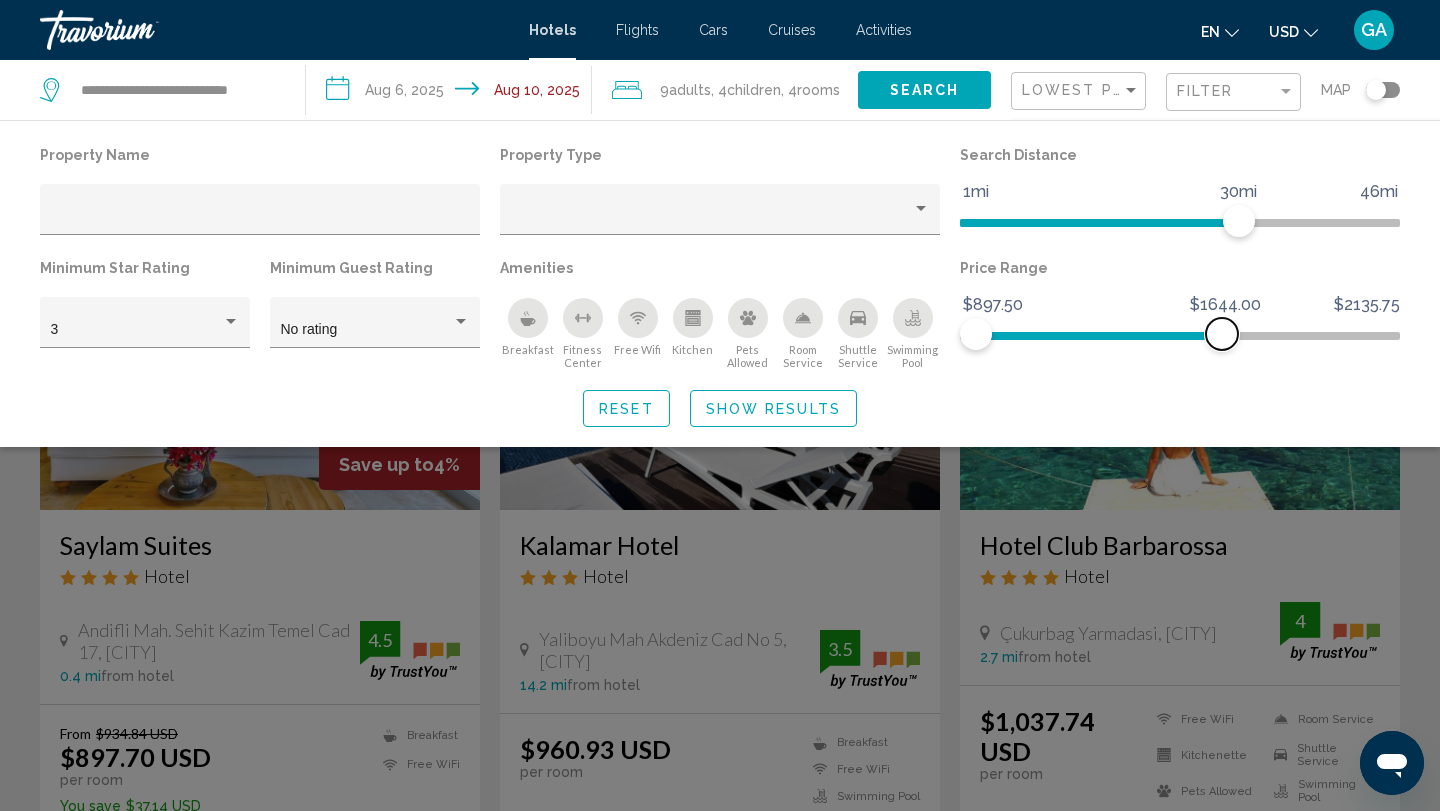 drag, startPoint x: 1380, startPoint y: 336, endPoint x: 1222, endPoint y: 338, distance: 158.01266 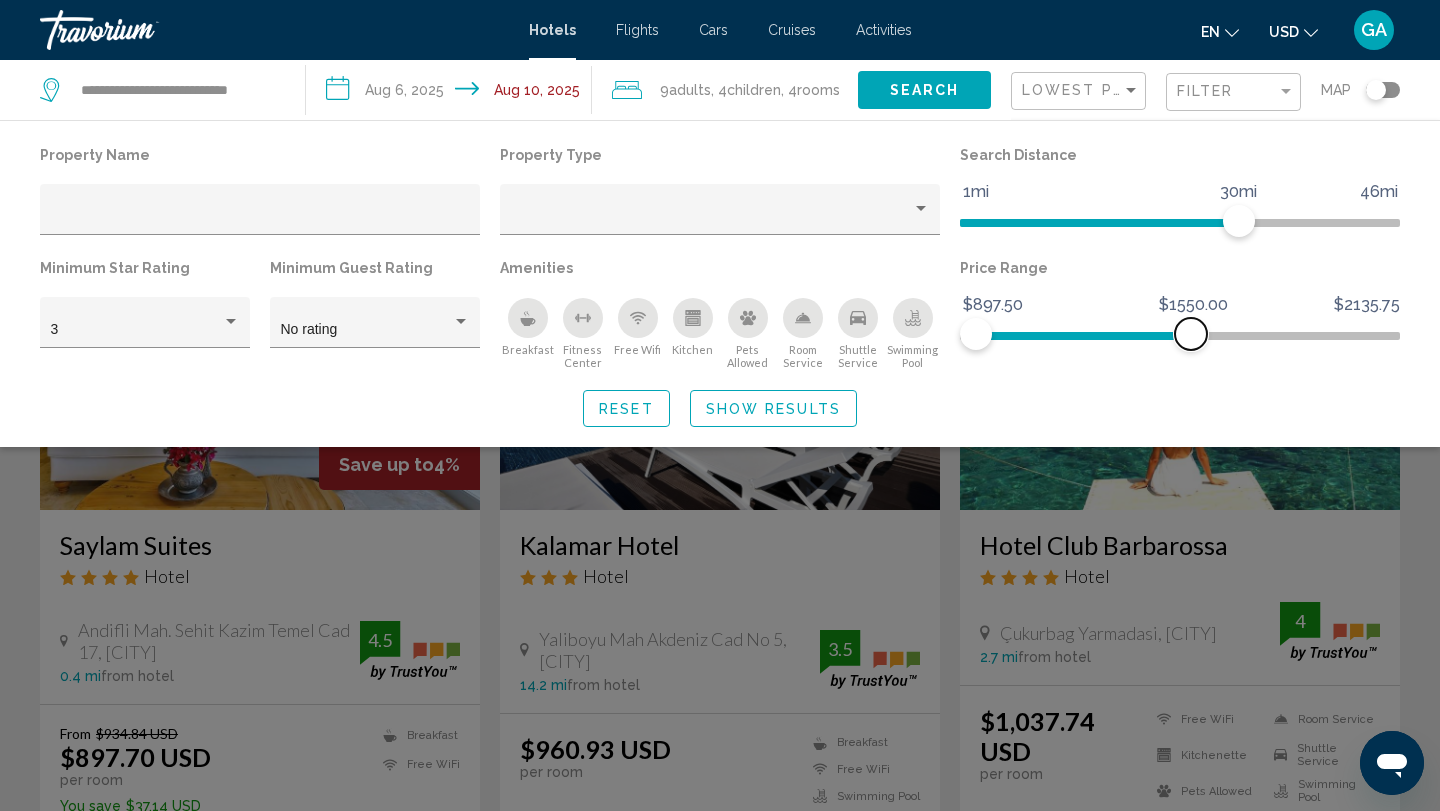 drag, startPoint x: 1218, startPoint y: 324, endPoint x: 1190, endPoint y: 329, distance: 28.442924 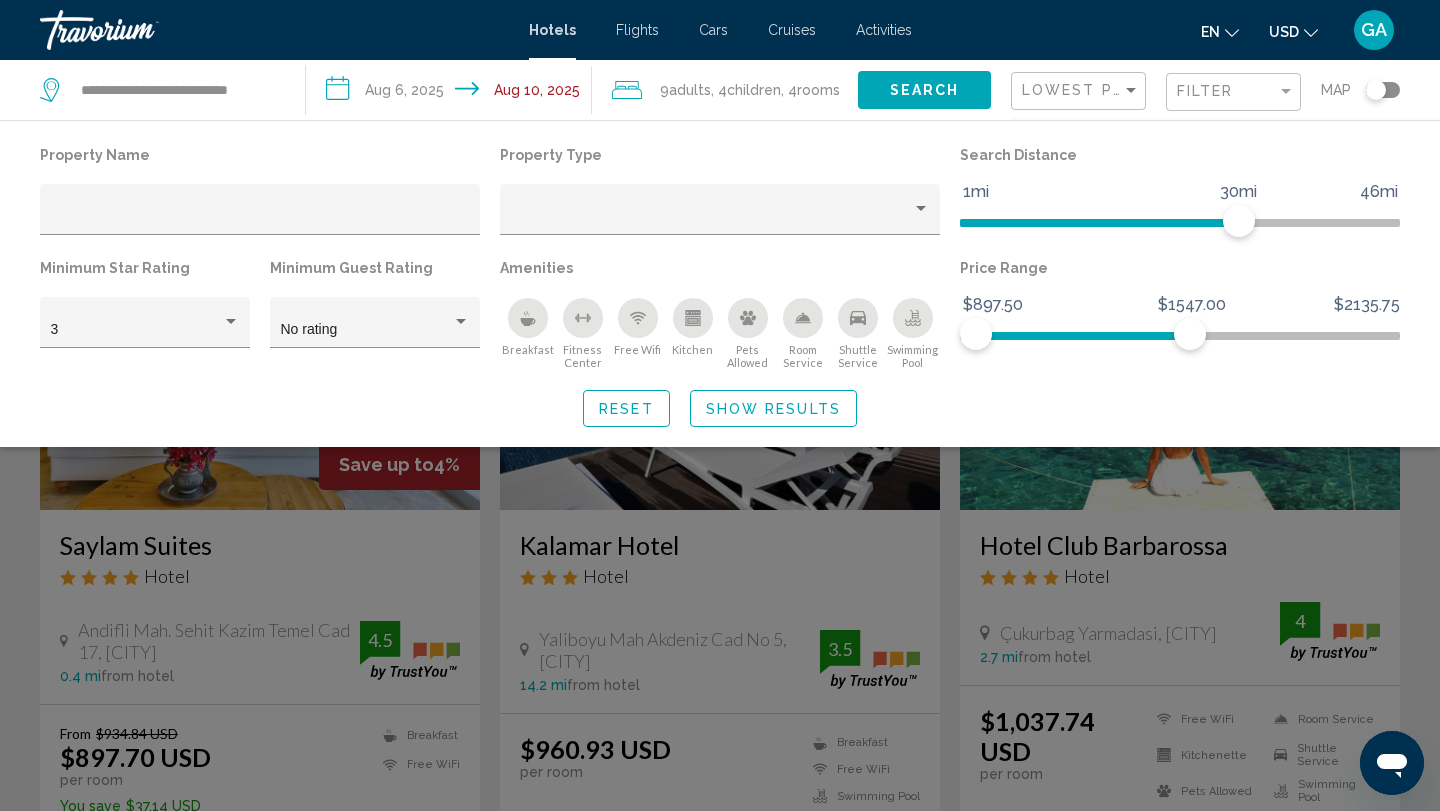 click on "Search" 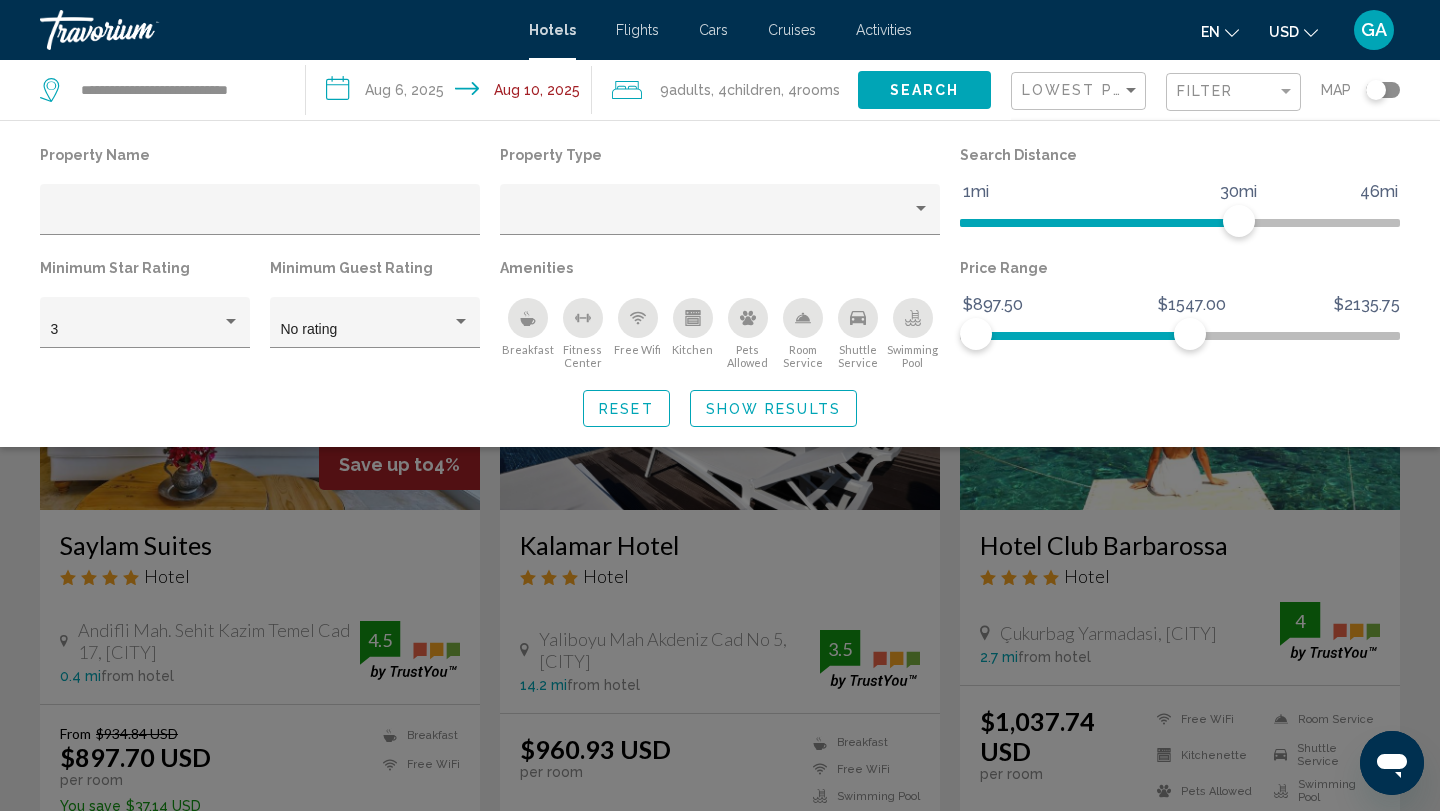 click on "Show Results" 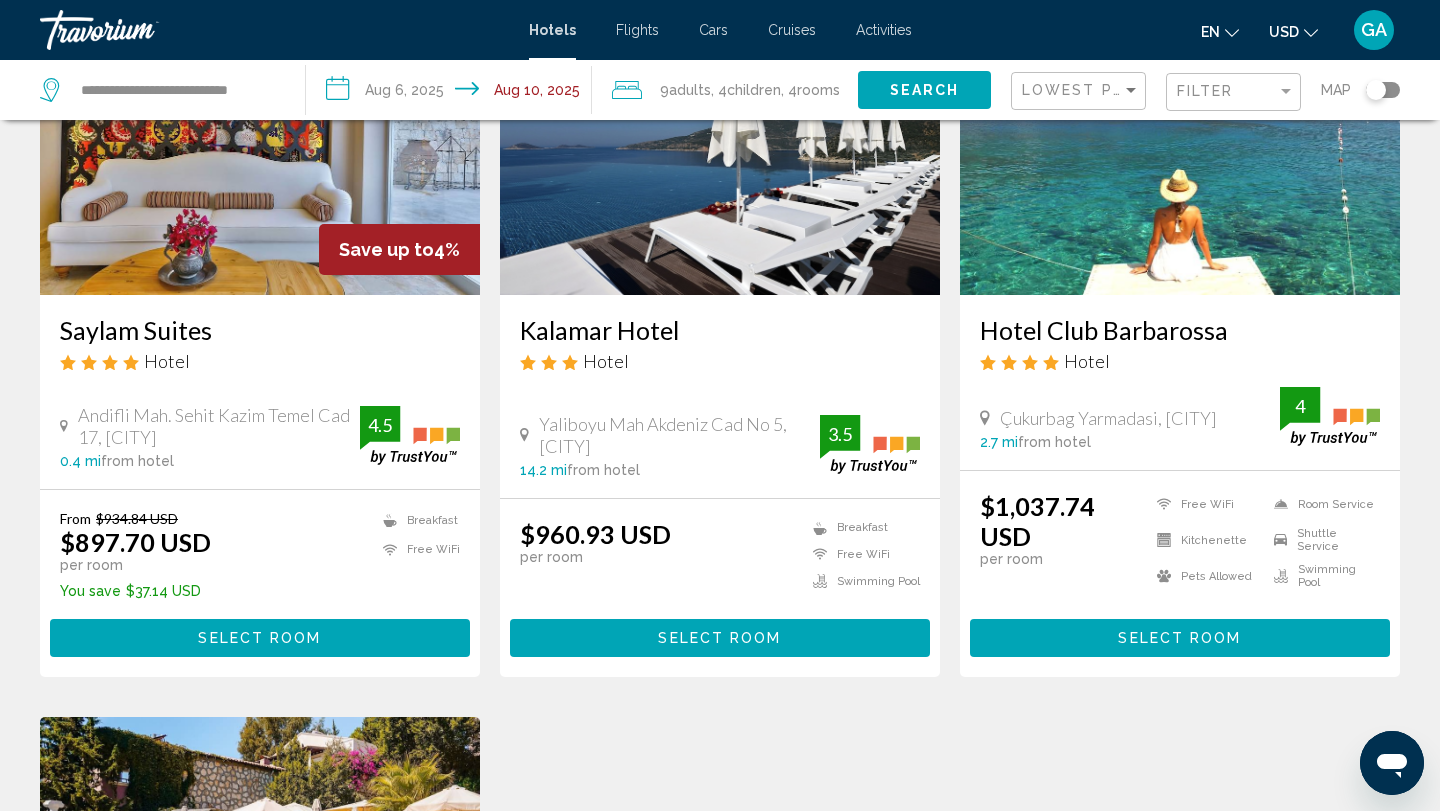 scroll, scrollTop: 216, scrollLeft: 0, axis: vertical 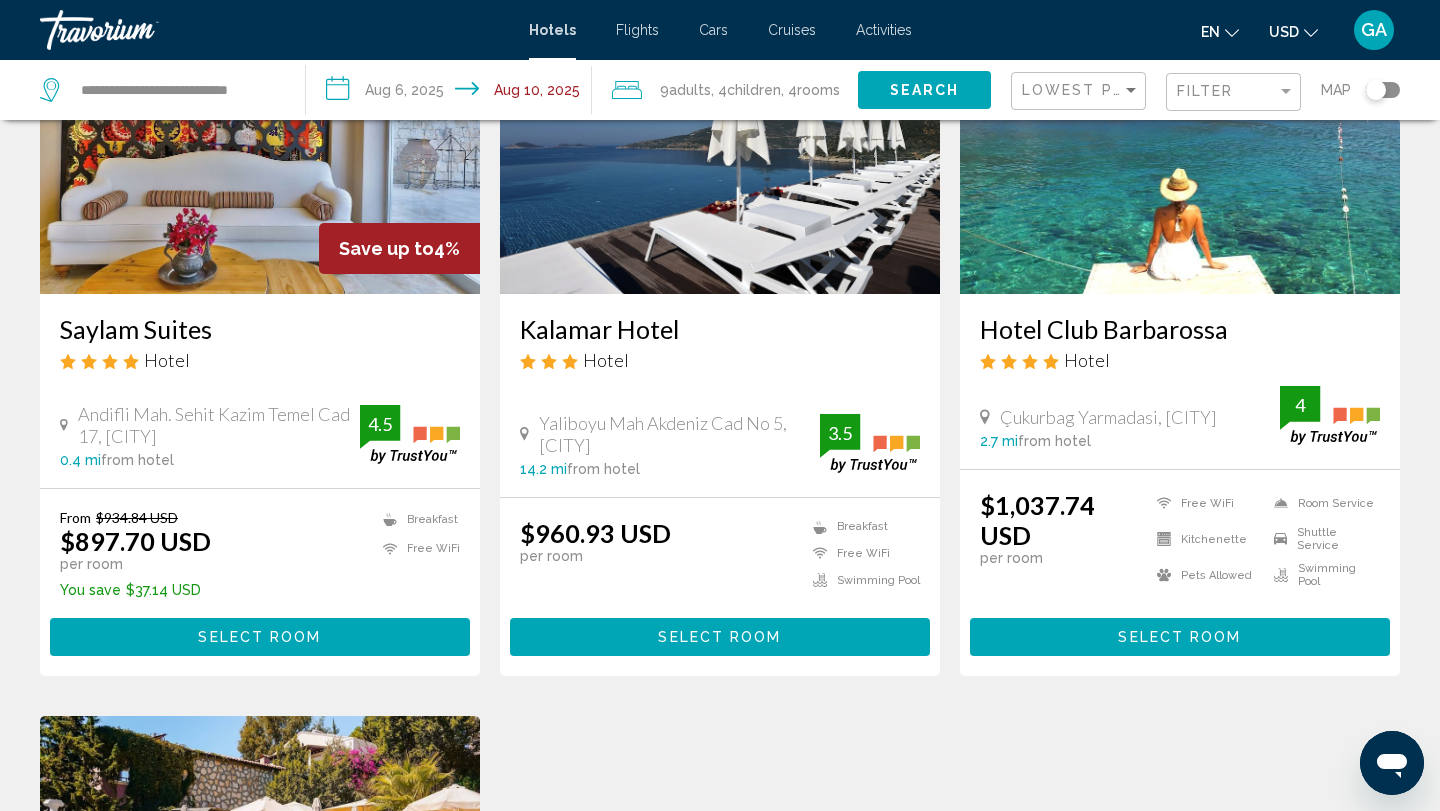 click on "Select Room" at bounding box center (259, 638) 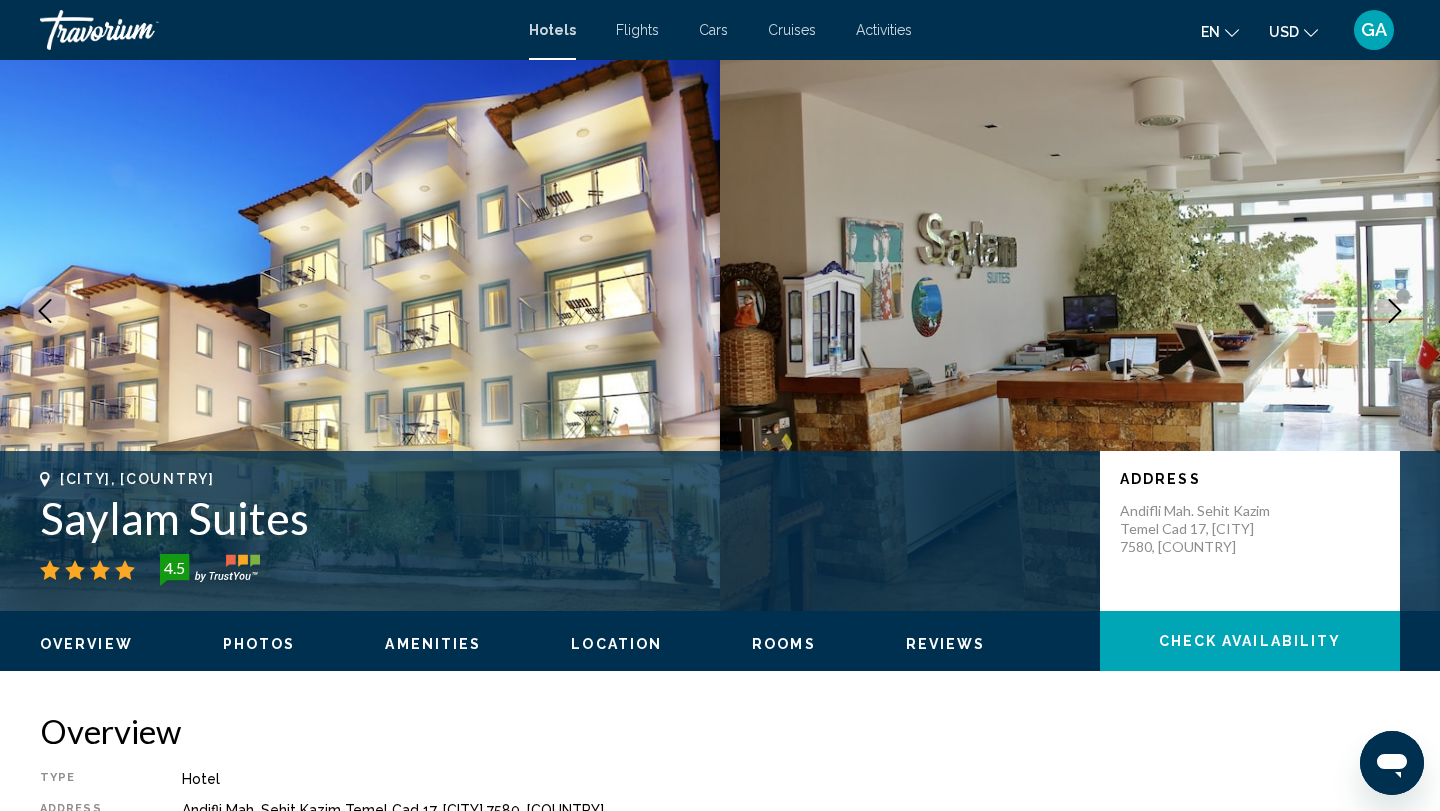 scroll, scrollTop: 0, scrollLeft: 0, axis: both 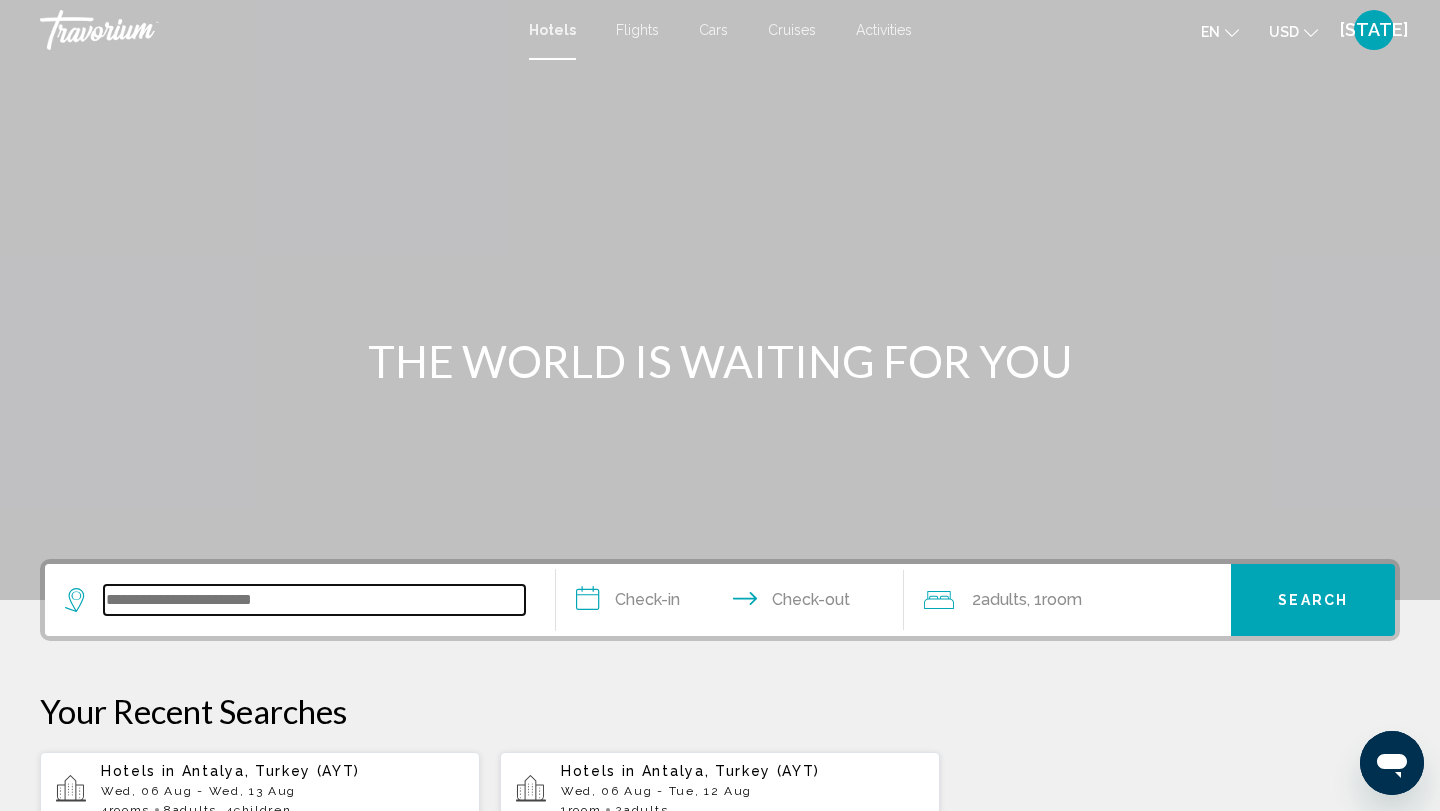 click at bounding box center [314, 600] 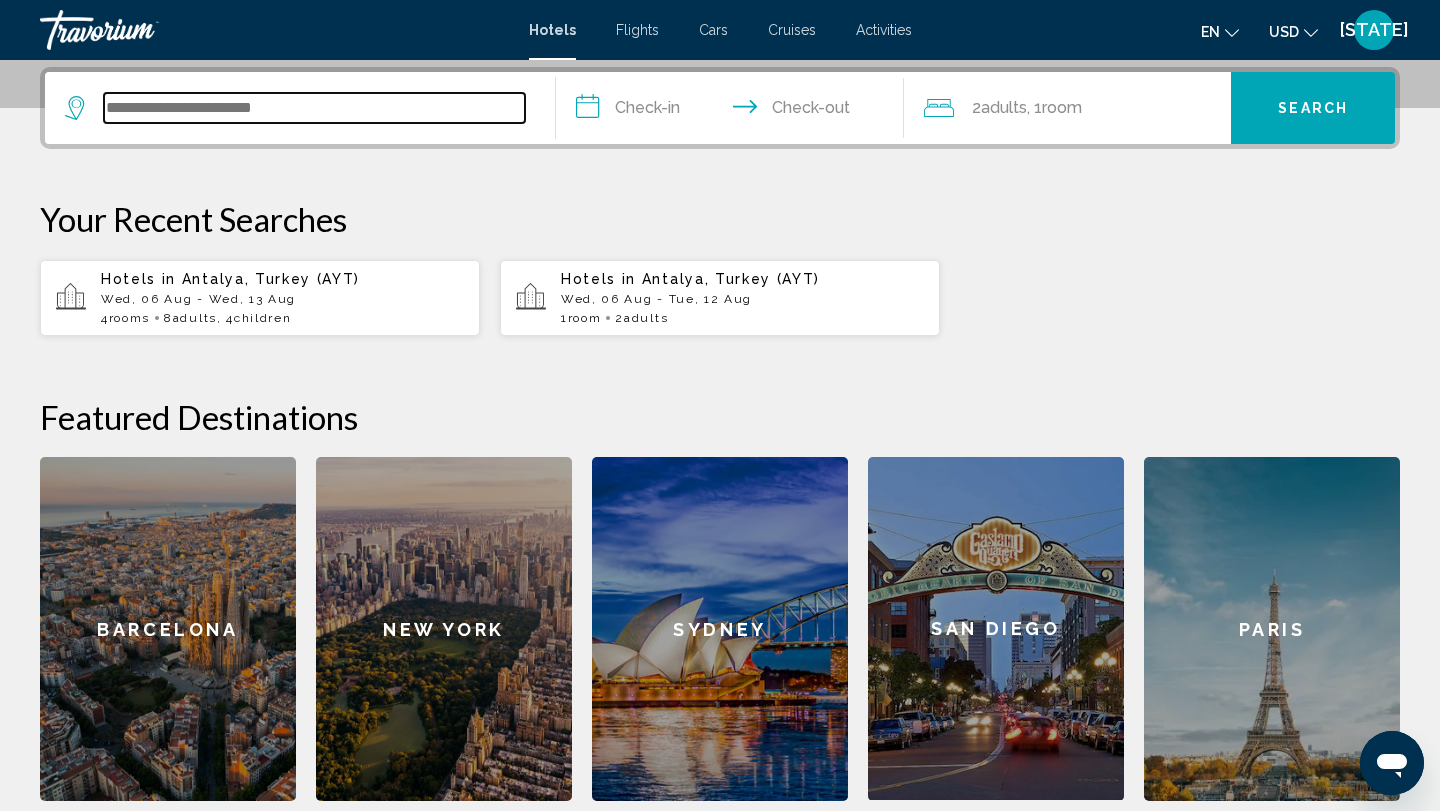 scroll, scrollTop: 494, scrollLeft: 0, axis: vertical 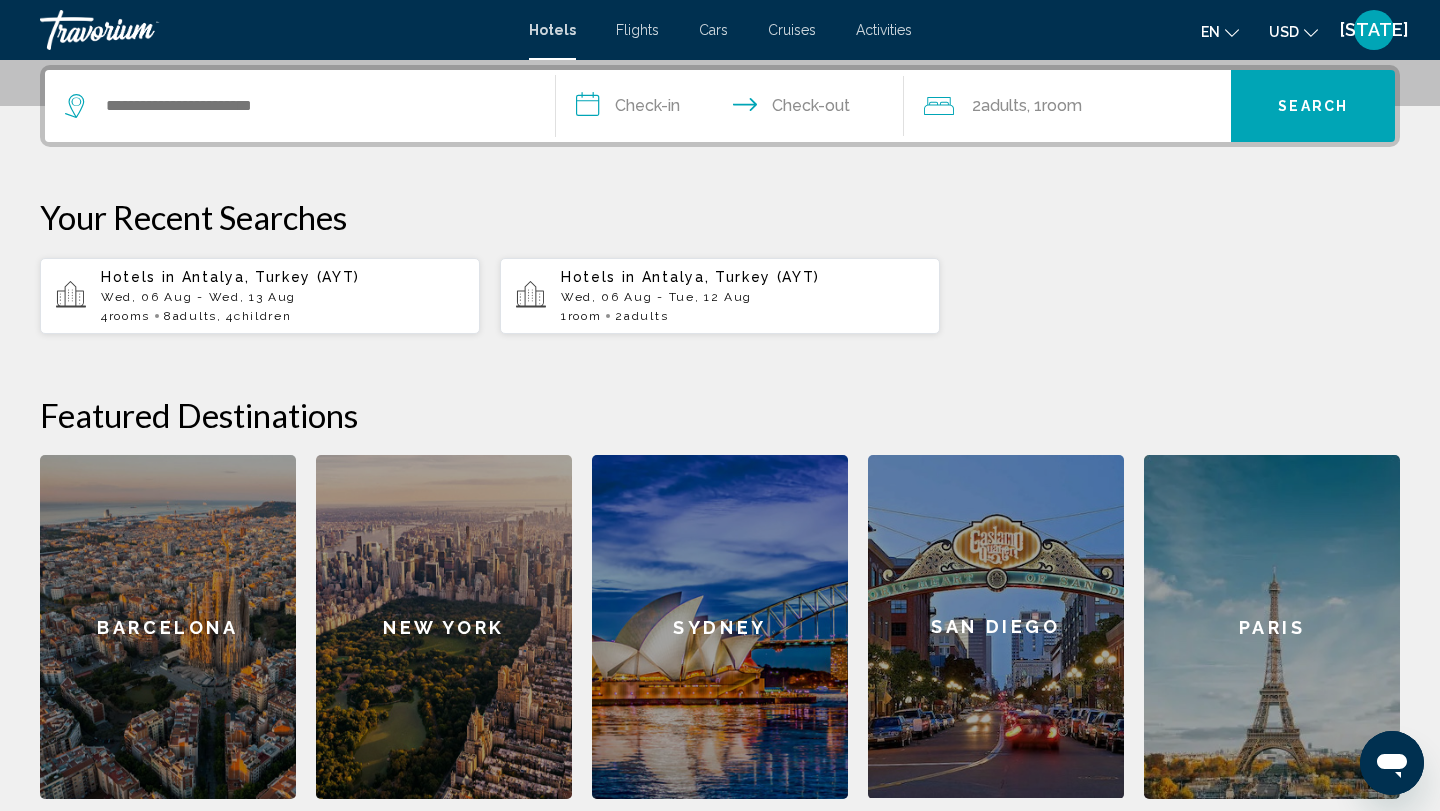 click at bounding box center [140, 30] 